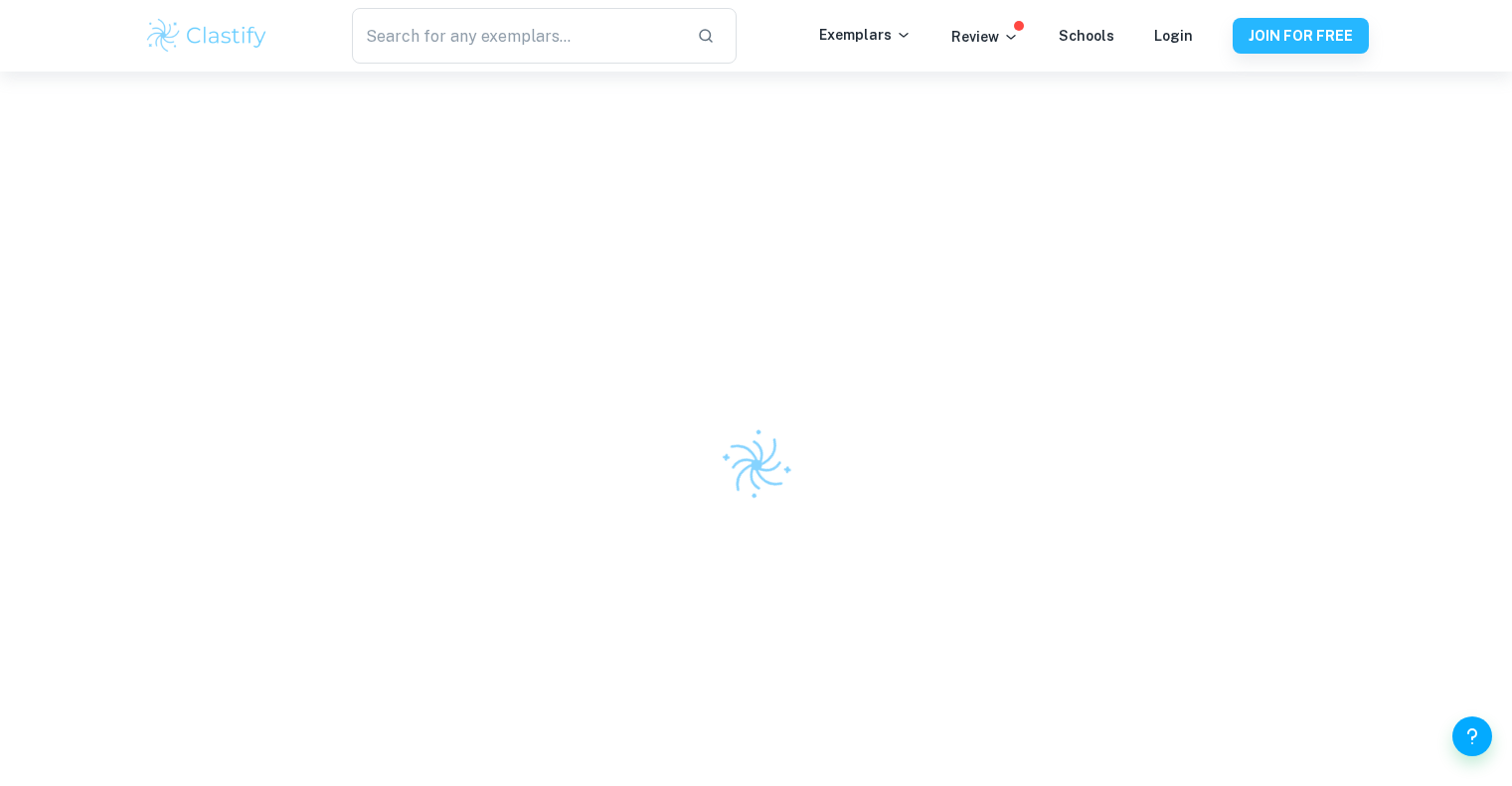 scroll, scrollTop: 0, scrollLeft: 0, axis: both 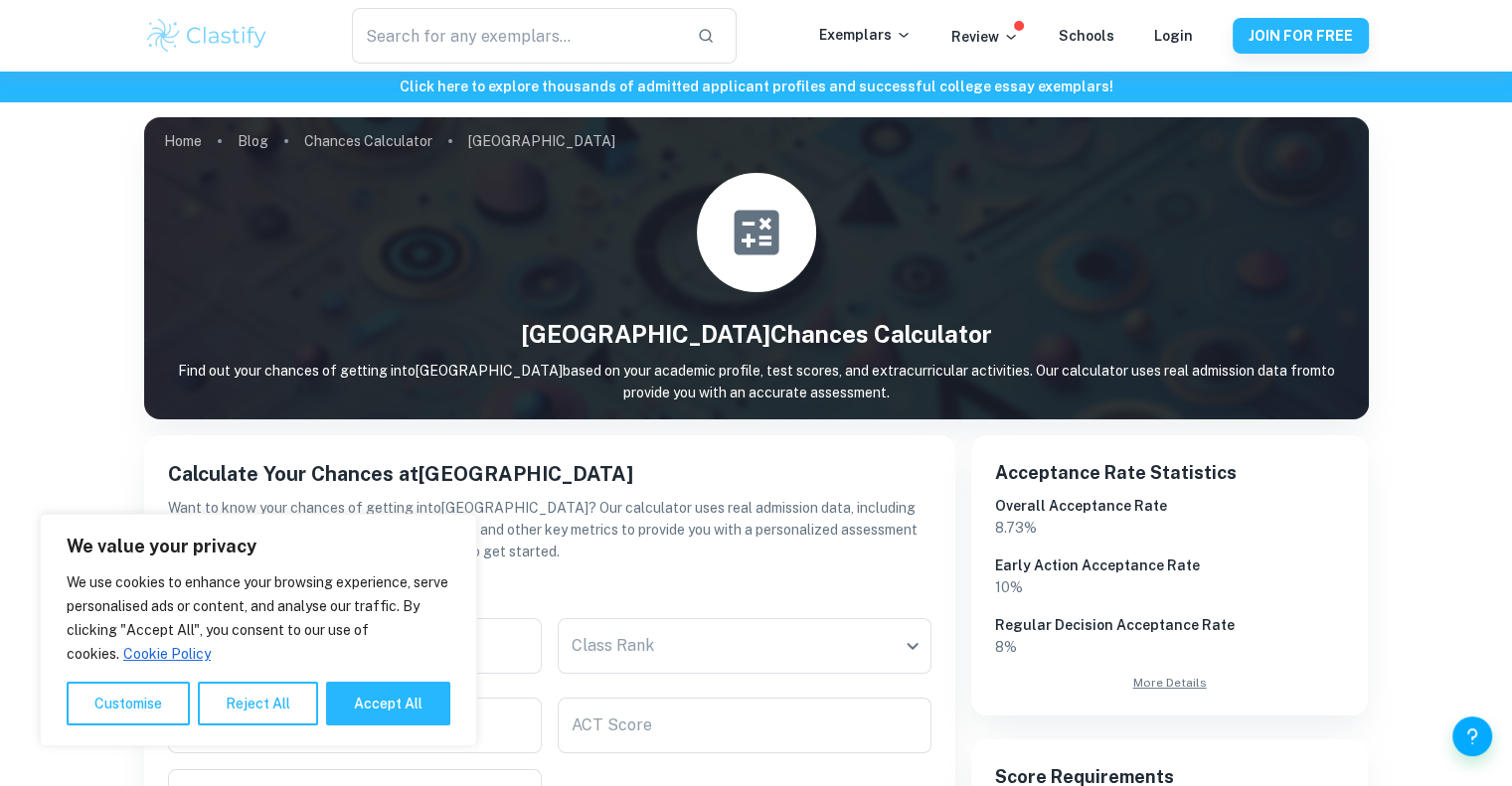 drag, startPoint x: 398, startPoint y: 699, endPoint x: 532, endPoint y: 689, distance: 134.37262 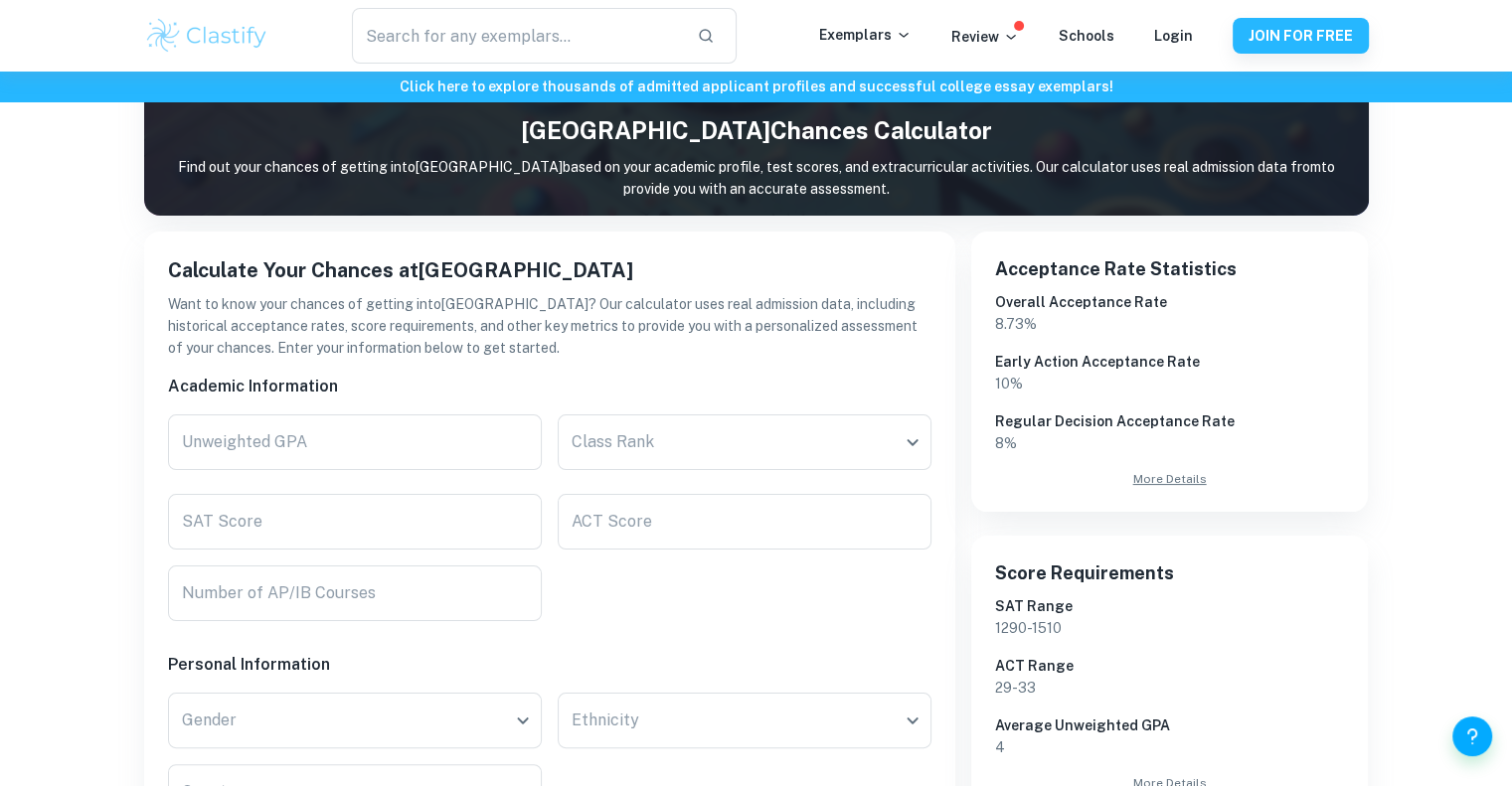 scroll, scrollTop: 298, scrollLeft: 0, axis: vertical 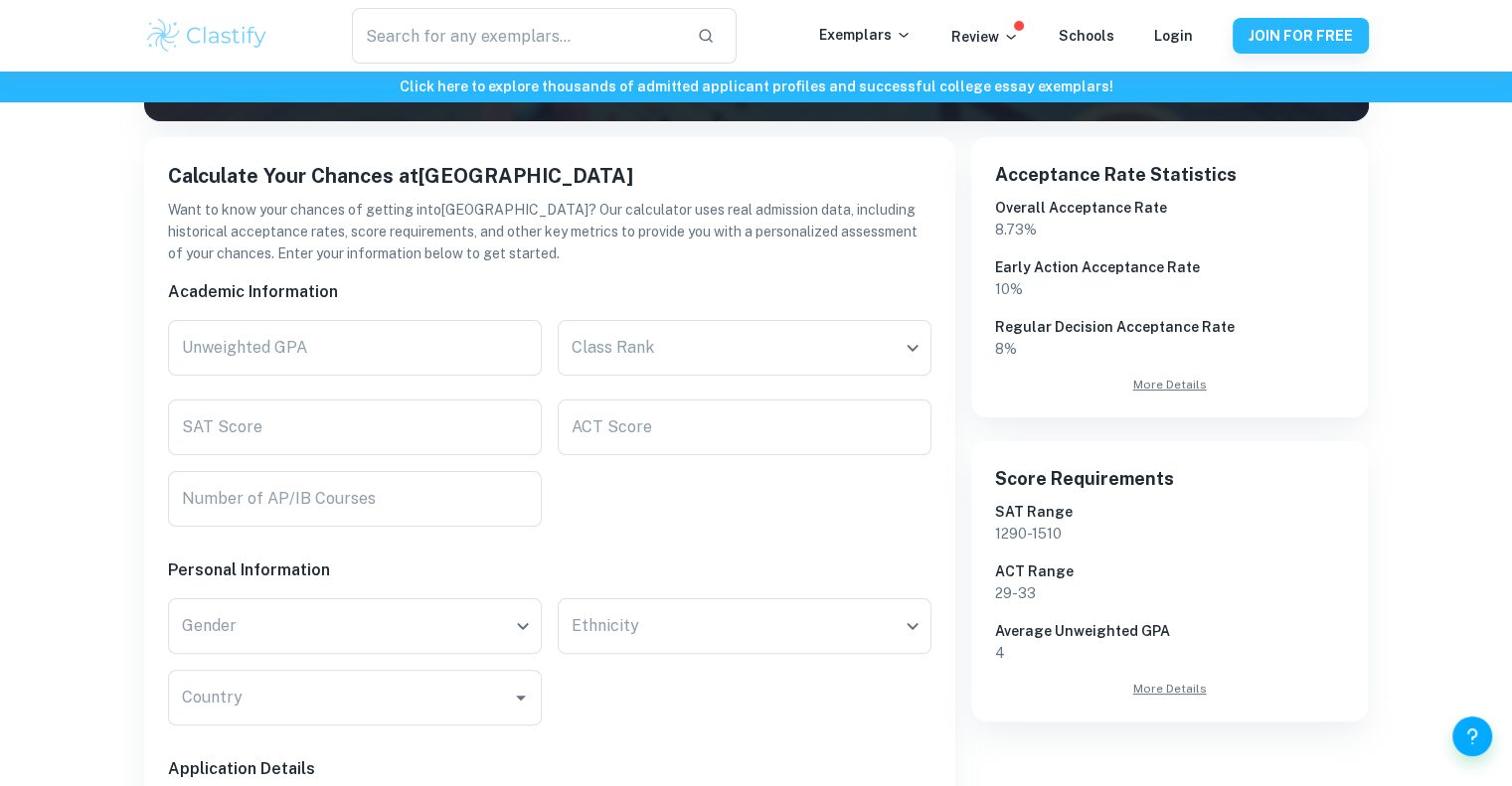 click on "Unweighted GPA Unweighted GPA" at bounding box center [347, 344] 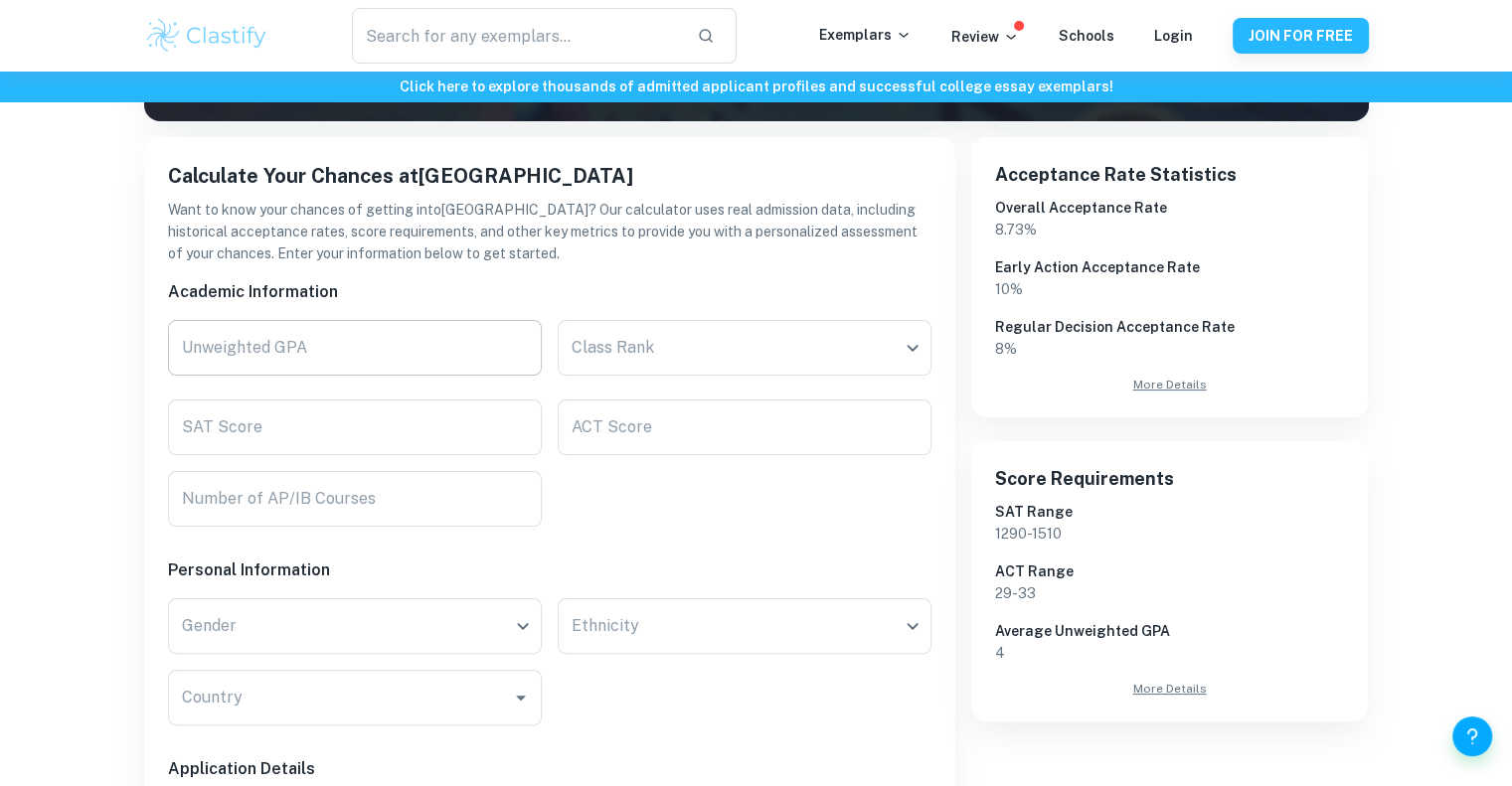 click on "Unweighted GPA" at bounding box center (355, 348) 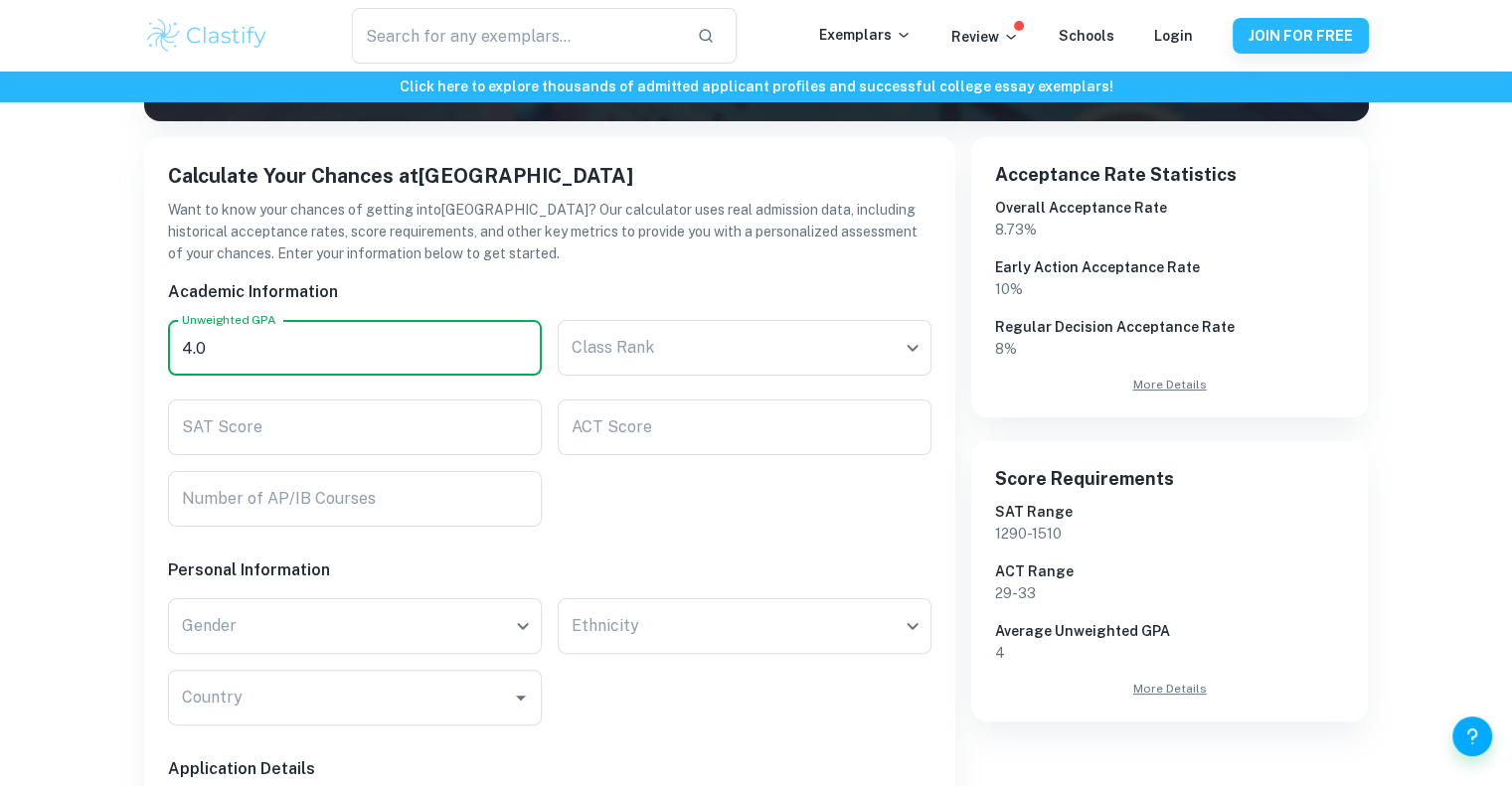 type on "4.0" 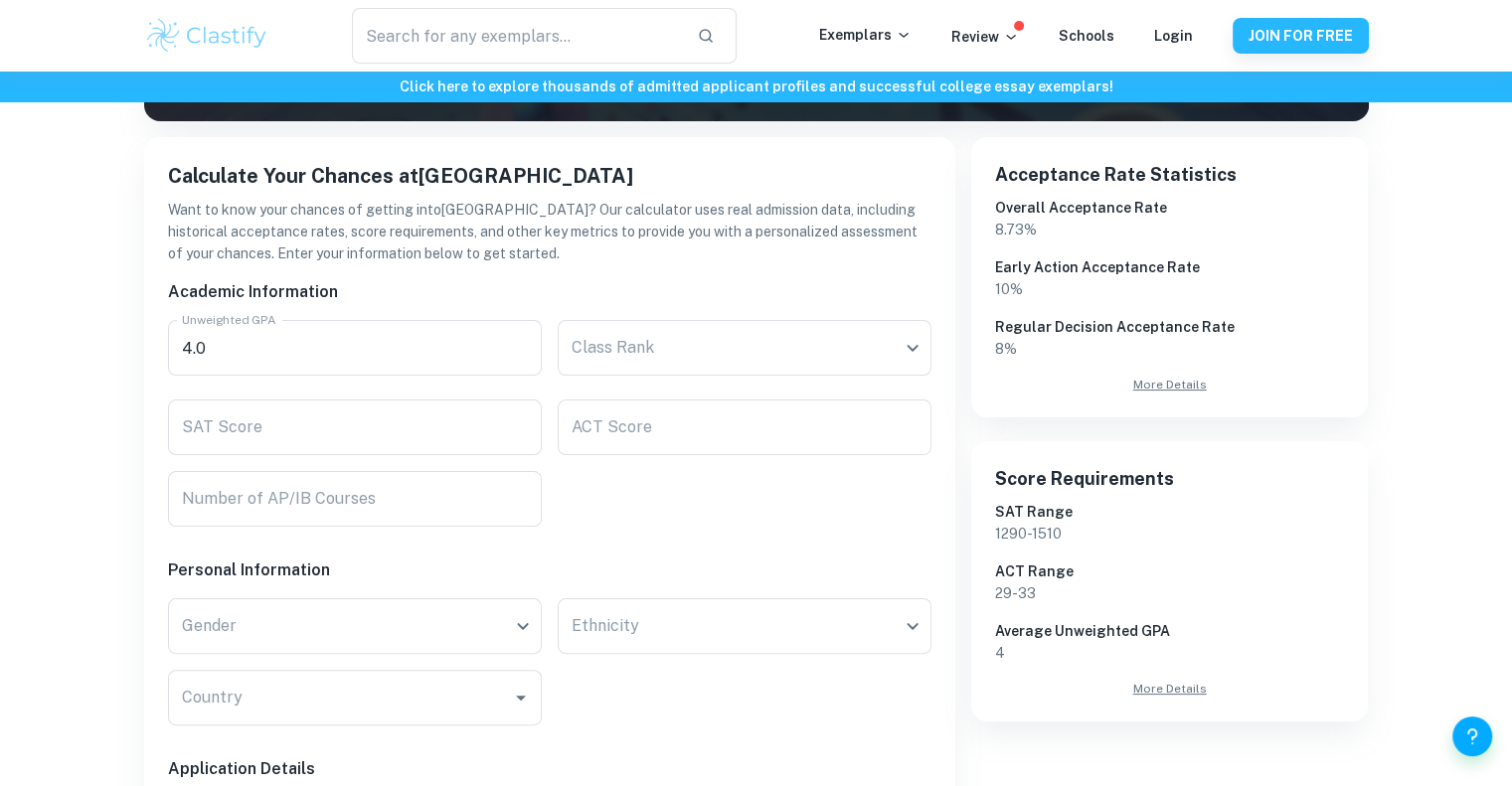 click on "Class Rank ​ Class Rank" at bounding box center [737, 344] 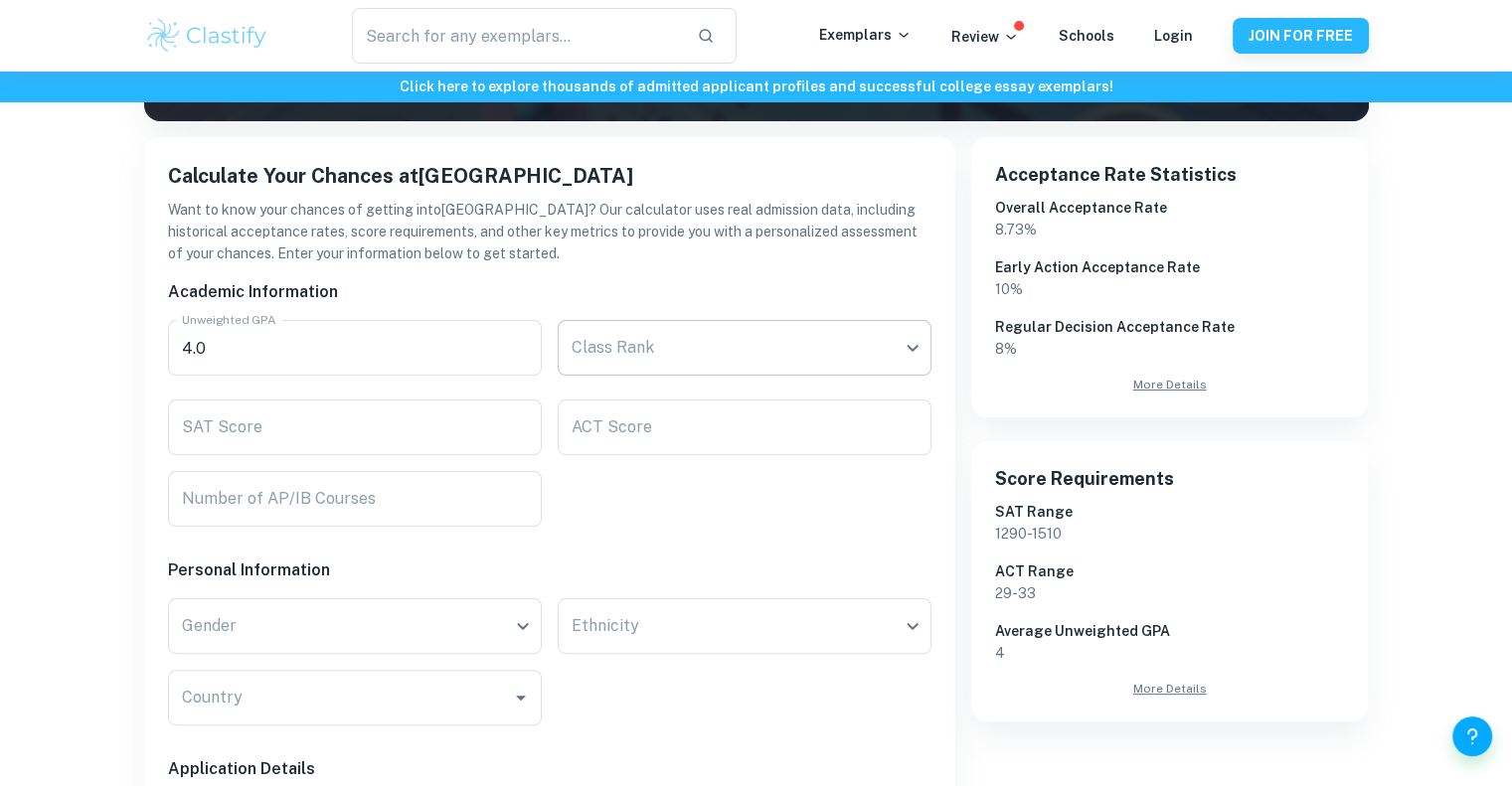 click on "We value your privacy We use cookies to enhance your browsing experience, serve personalised ads or content, and analyse our traffic. By clicking "Accept All", you consent to our use of cookies.   Cookie Policy Customise   Reject All   Accept All   Customise Consent Preferences   We use cookies to help you navigate efficiently and perform certain functions. You will find detailed information about all cookies under each consent category below. The cookies that are categorised as "Necessary" are stored on your browser as they are essential for enabling the basic functionalities of the site. ...  Show more For more information on how Google's third-party cookies operate and handle your data, see:   Google Privacy Policy Necessary Always Active Necessary cookies are required to enable the basic features of this site, such as providing secure log-in or adjusting your consent preferences. These cookies do not store any personally identifiable data. Functional Analytics Performance Advertisement Uncategorised" at bounding box center (756, 166) 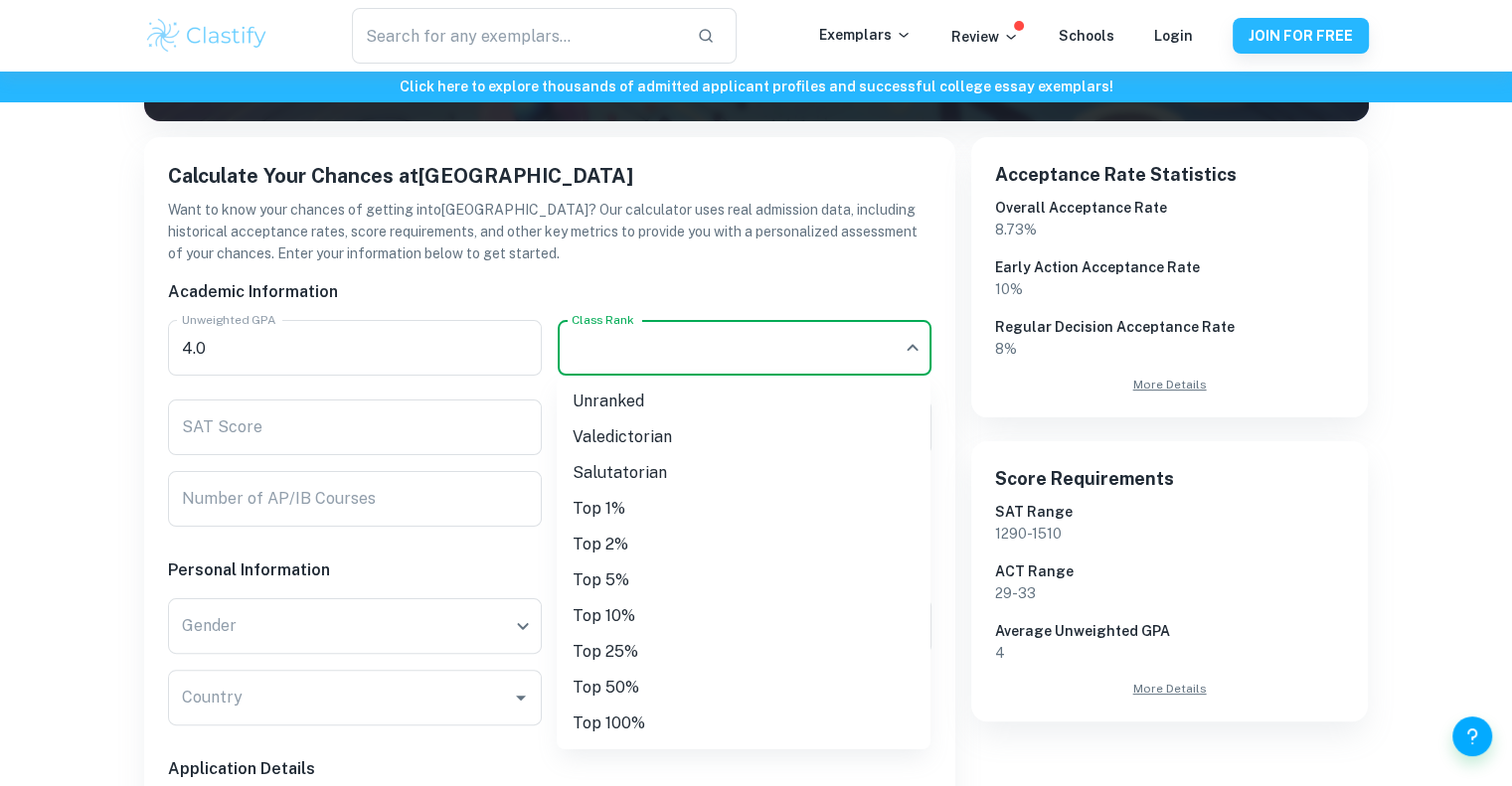 click on "Valedictorian" at bounding box center (744, 437) 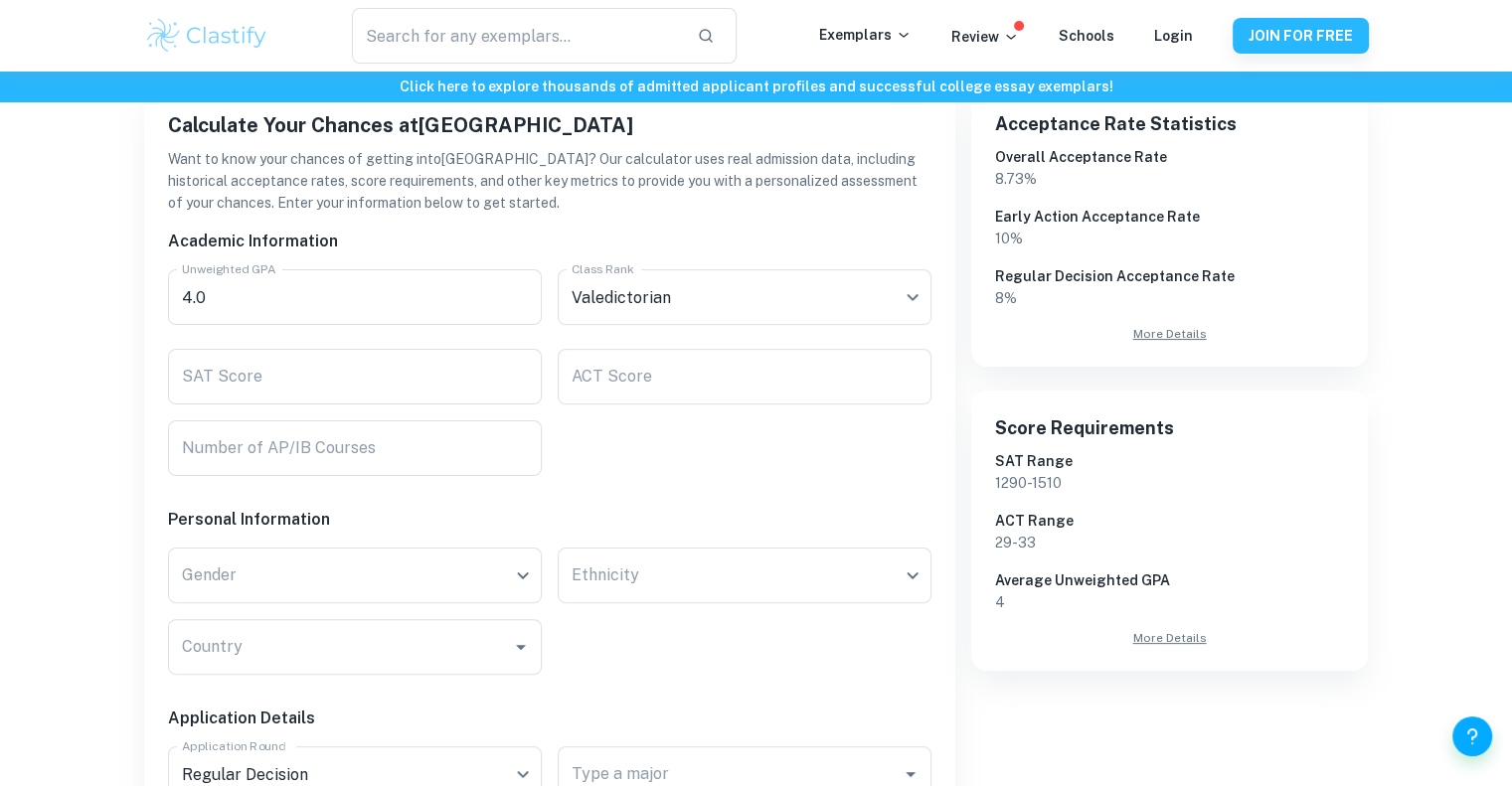 scroll, scrollTop: 397, scrollLeft: 0, axis: vertical 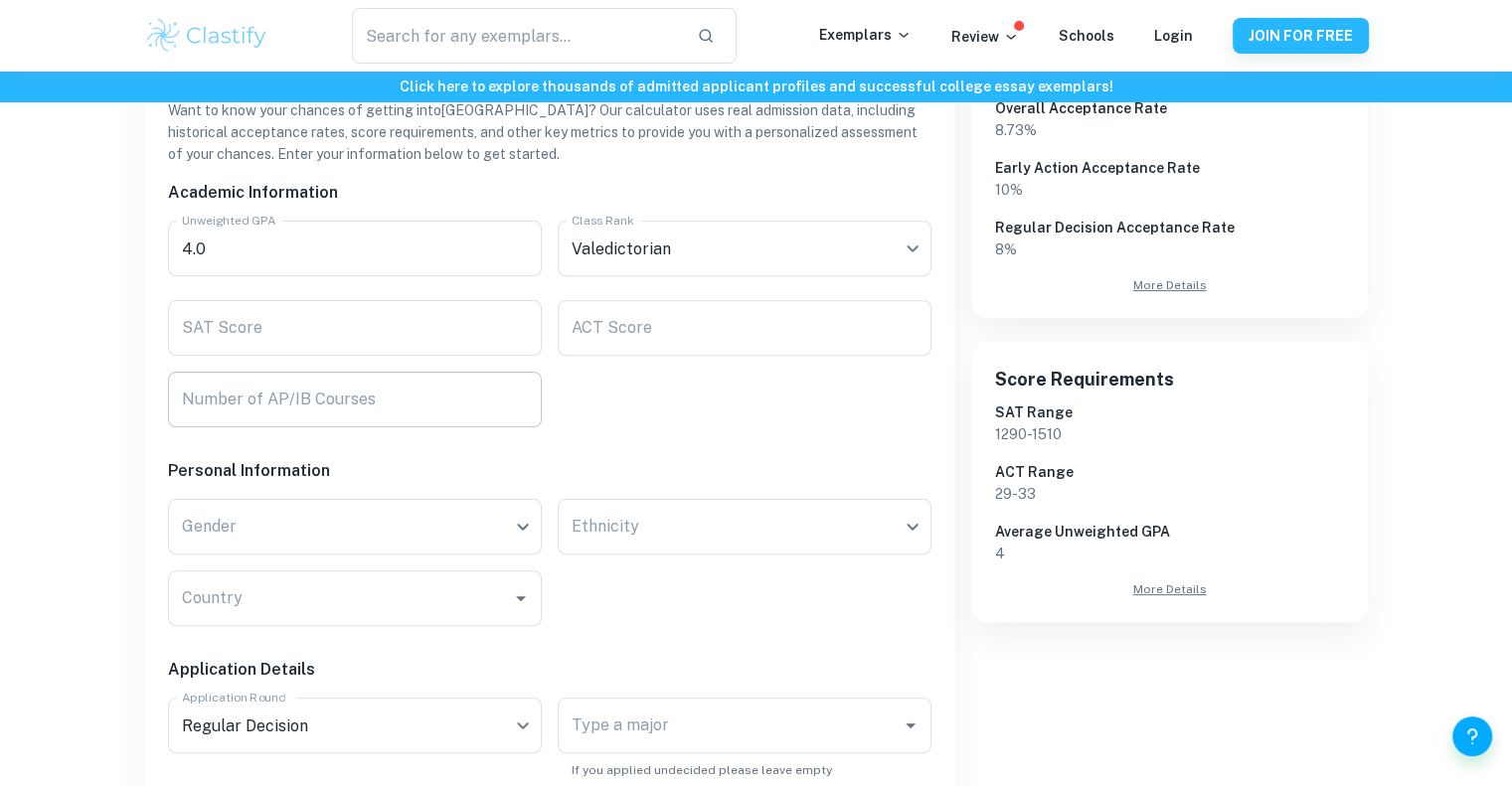 click on "Number of AP/IB Courses" at bounding box center (355, 399) 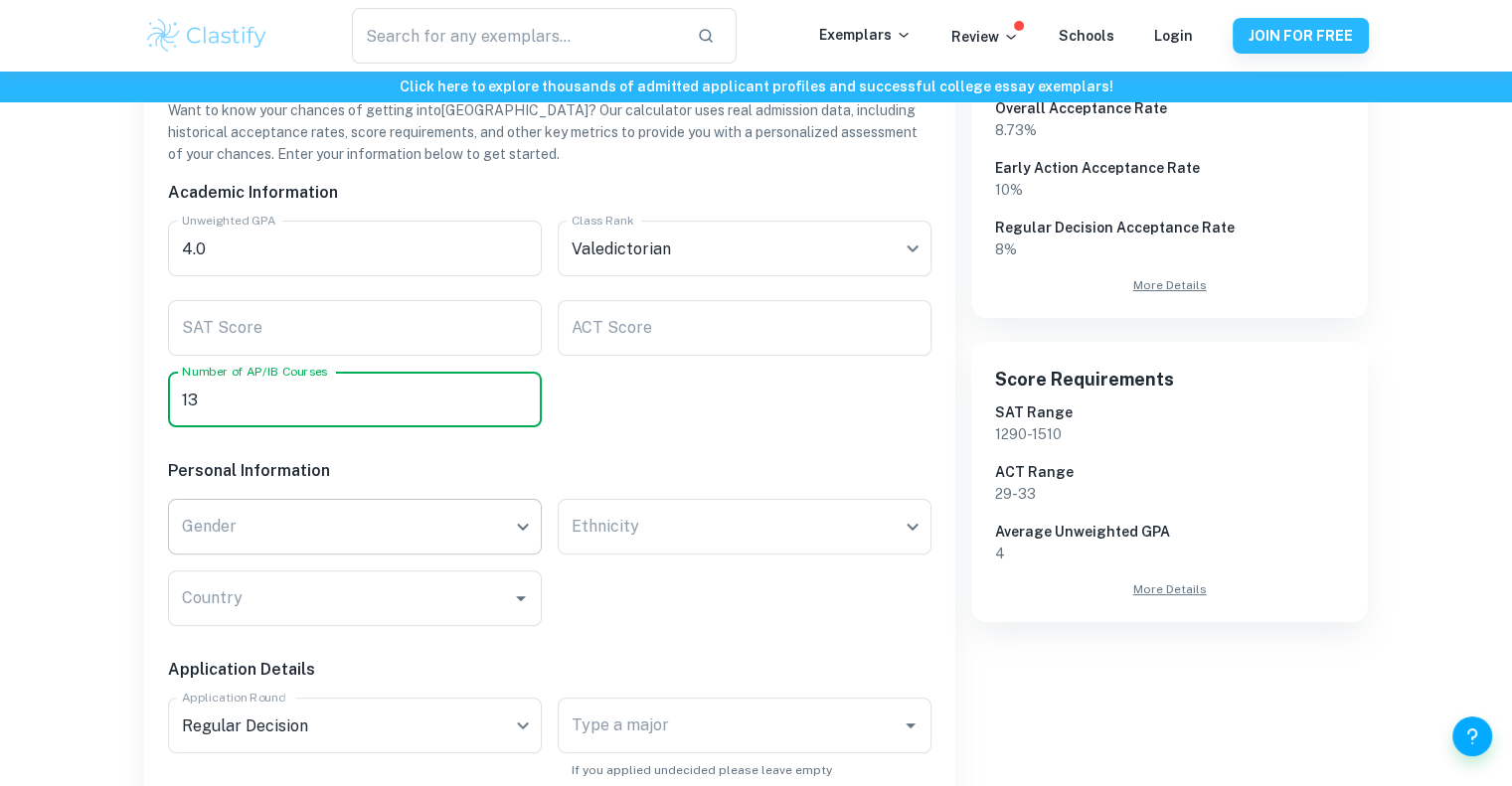 type on "13" 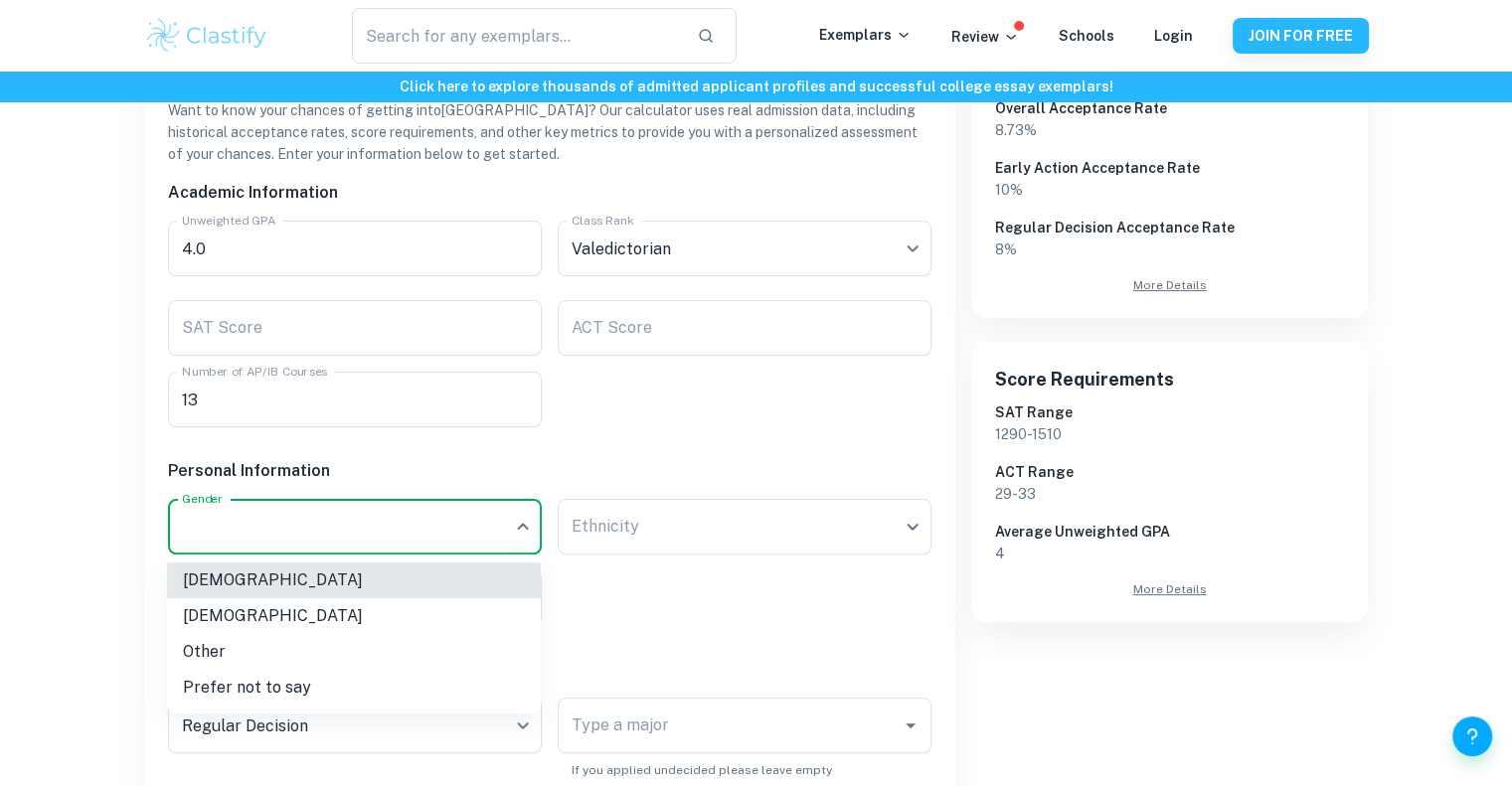 click on "We value your privacy We use cookies to enhance your browsing experience, serve personalised ads or content, and analyse our traffic. By clicking "Accept All", you consent to our use of cookies.   Cookie Policy Customise   Reject All   Accept All   Customise Consent Preferences   We use cookies to help you navigate efficiently and perform certain functions. You will find detailed information about all cookies under each consent category below. The cookies that are categorised as "Necessary" are stored on your browser as they are essential for enabling the basic functionalities of the site. ...  Show more For more information on how Google's third-party cookies operate and handle your data, see:   Google Privacy Policy Necessary Always Active Necessary cookies are required to enable the basic features of this site, such as providing secure log-in or adjusting your consent preferences. These cookies do not store any personally identifiable data. Functional Analytics Performance Advertisement Uncategorised" at bounding box center [756, 67] 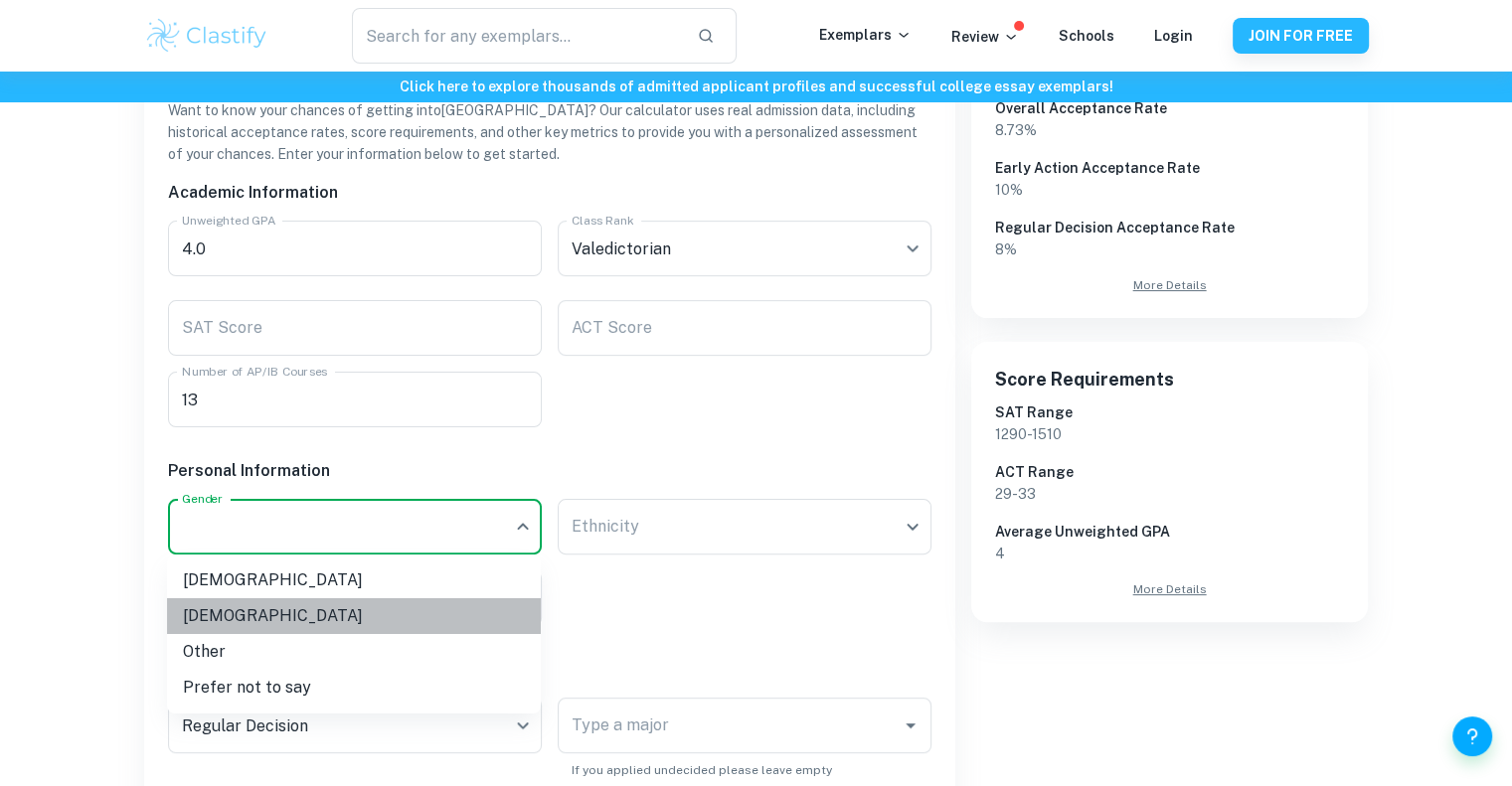 drag, startPoint x: 406, startPoint y: 615, endPoint x: 696, endPoint y: 552, distance: 296.76422 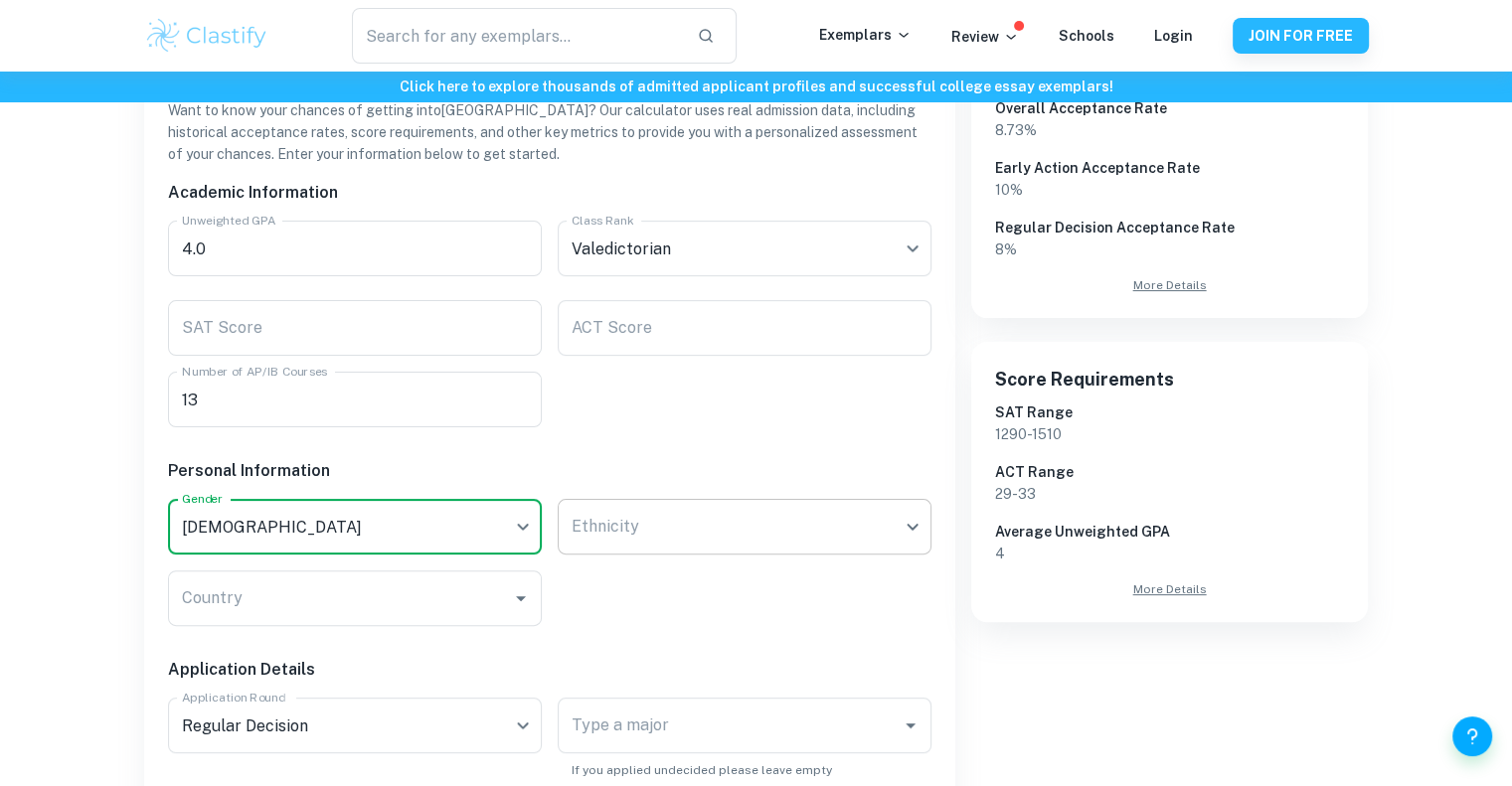 click on "We value your privacy We use cookies to enhance your browsing experience, serve personalised ads or content, and analyse our traffic. By clicking "Accept All", you consent to our use of cookies.   Cookie Policy Customise   Reject All   Accept All   Customise Consent Preferences   We use cookies to help you navigate efficiently and perform certain functions. You will find detailed information about all cookies under each consent category below. The cookies that are categorised as "Necessary" are stored on your browser as they are essential for enabling the basic functionalities of the site. ...  Show more For more information on how Google's third-party cookies operate and handle your data, see:   Google Privacy Policy Necessary Always Active Necessary cookies are required to enable the basic features of this site, such as providing secure log-in or adjusting your consent preferences. These cookies do not store any personally identifiable data. Functional Analytics Performance Advertisement Uncategorised" at bounding box center (756, 67) 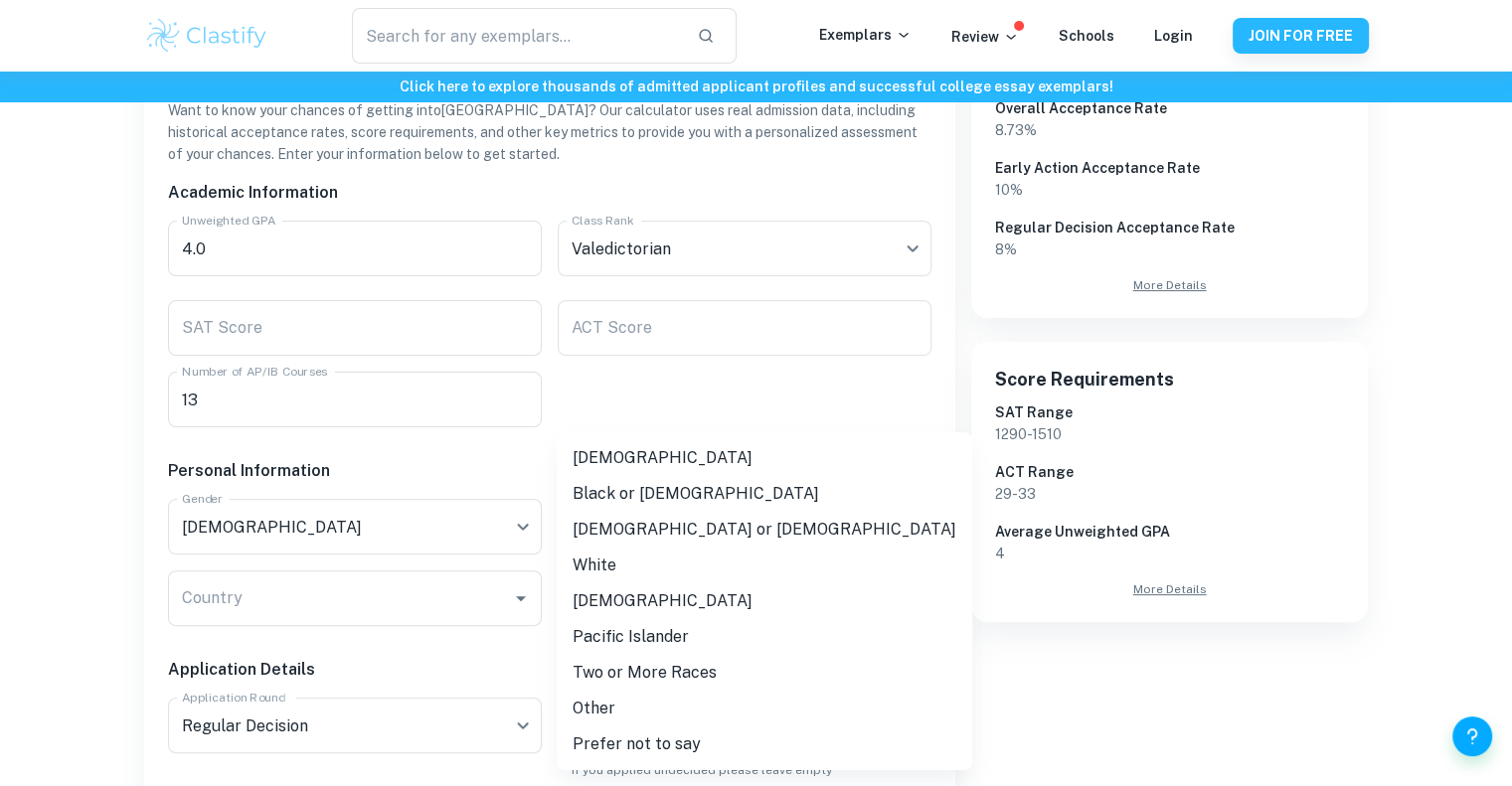 click on "[DEMOGRAPHIC_DATA]" at bounding box center (764, 458) 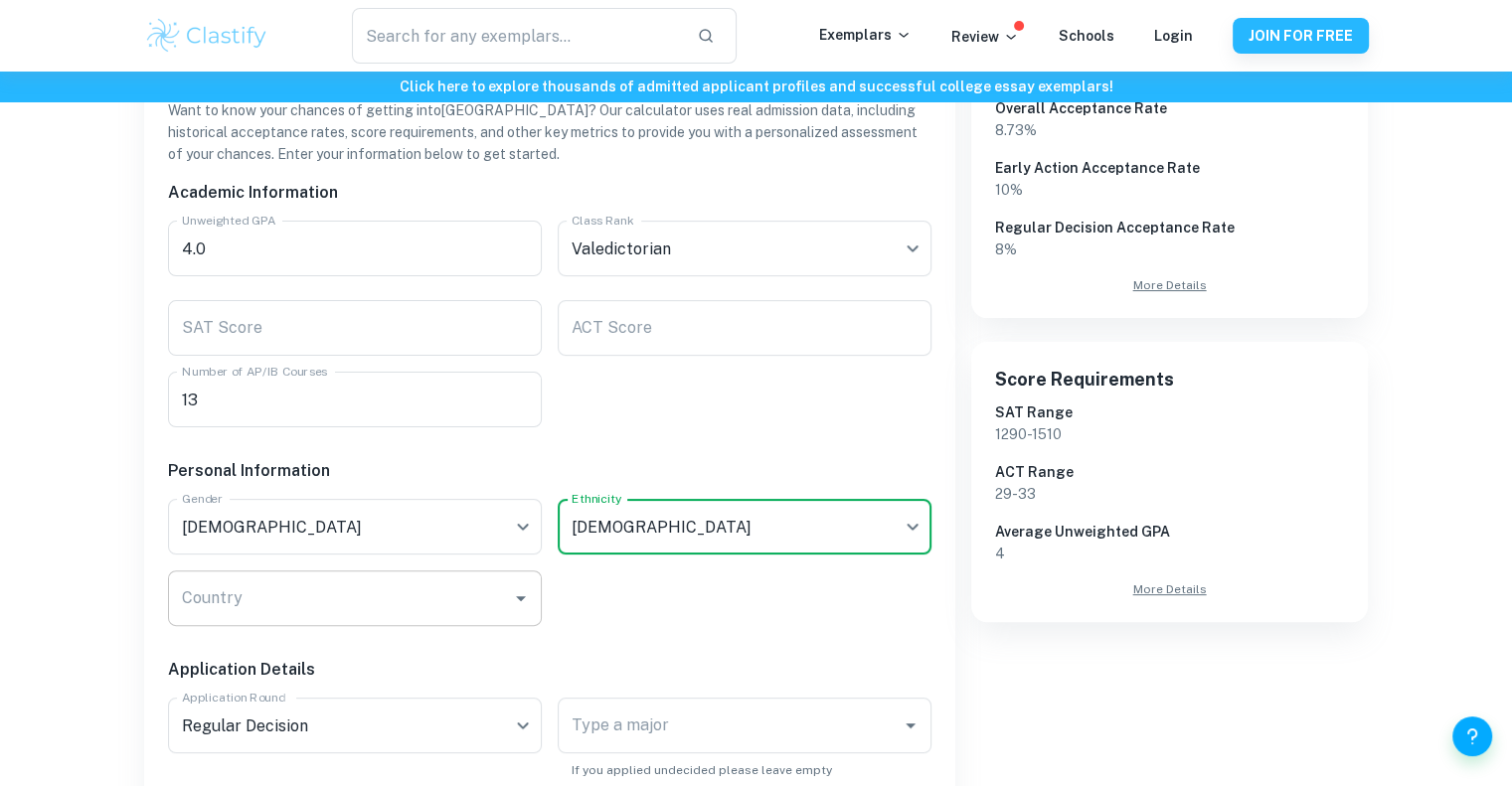 click on "Country" at bounding box center (340, 598) 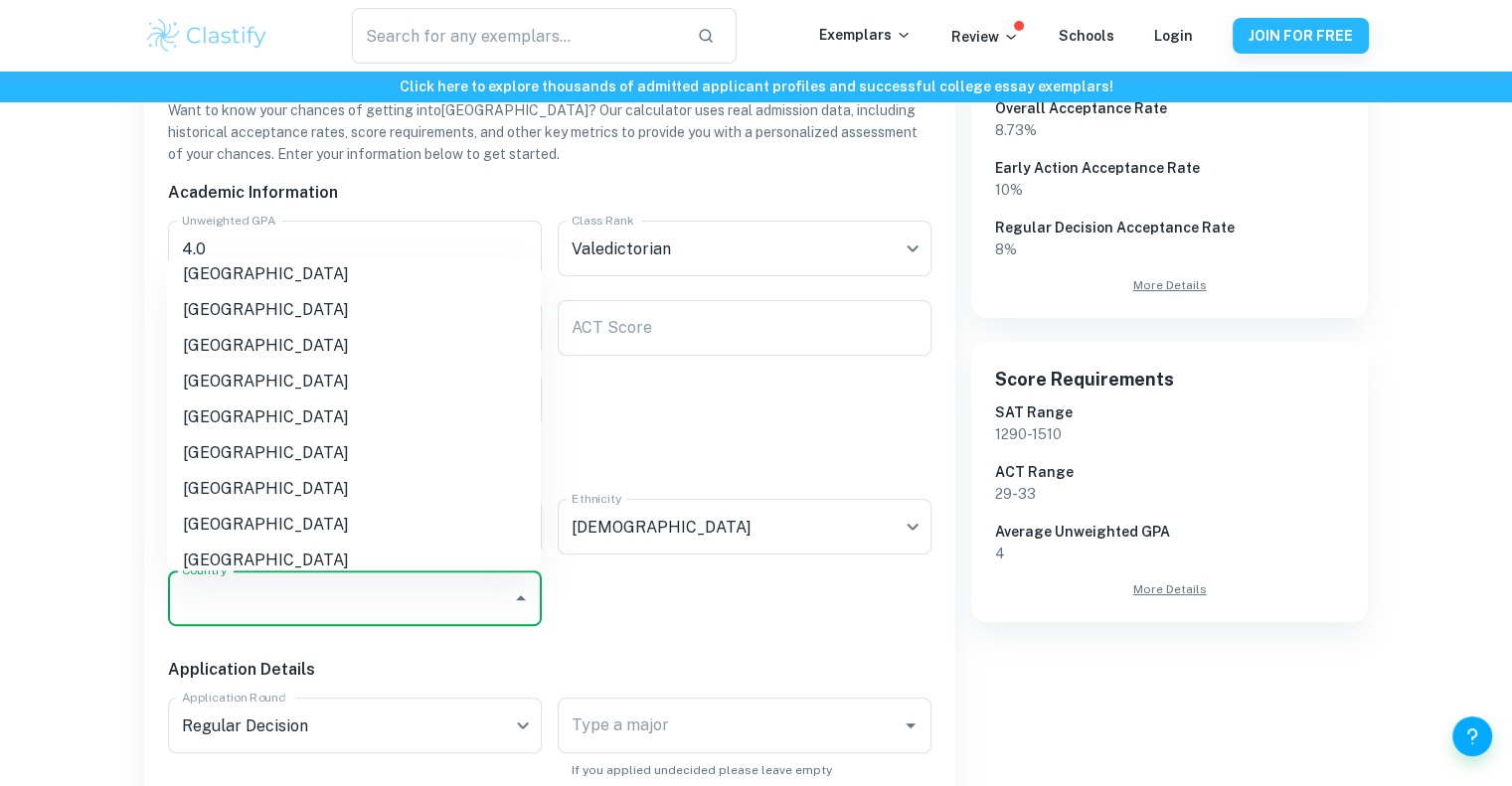 scroll, scrollTop: 6558, scrollLeft: 0, axis: vertical 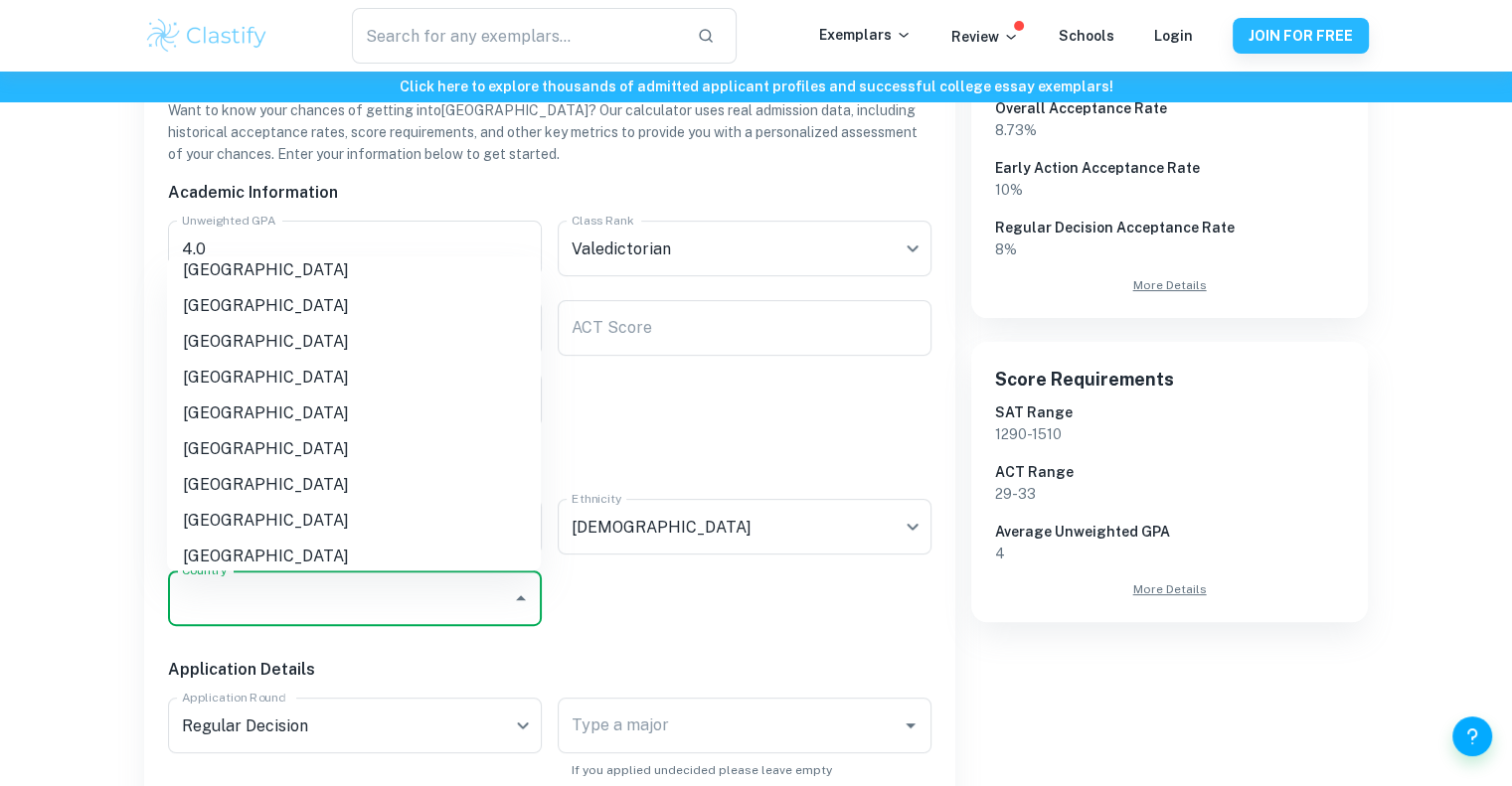 click on "[GEOGRAPHIC_DATA]" at bounding box center [354, 378] 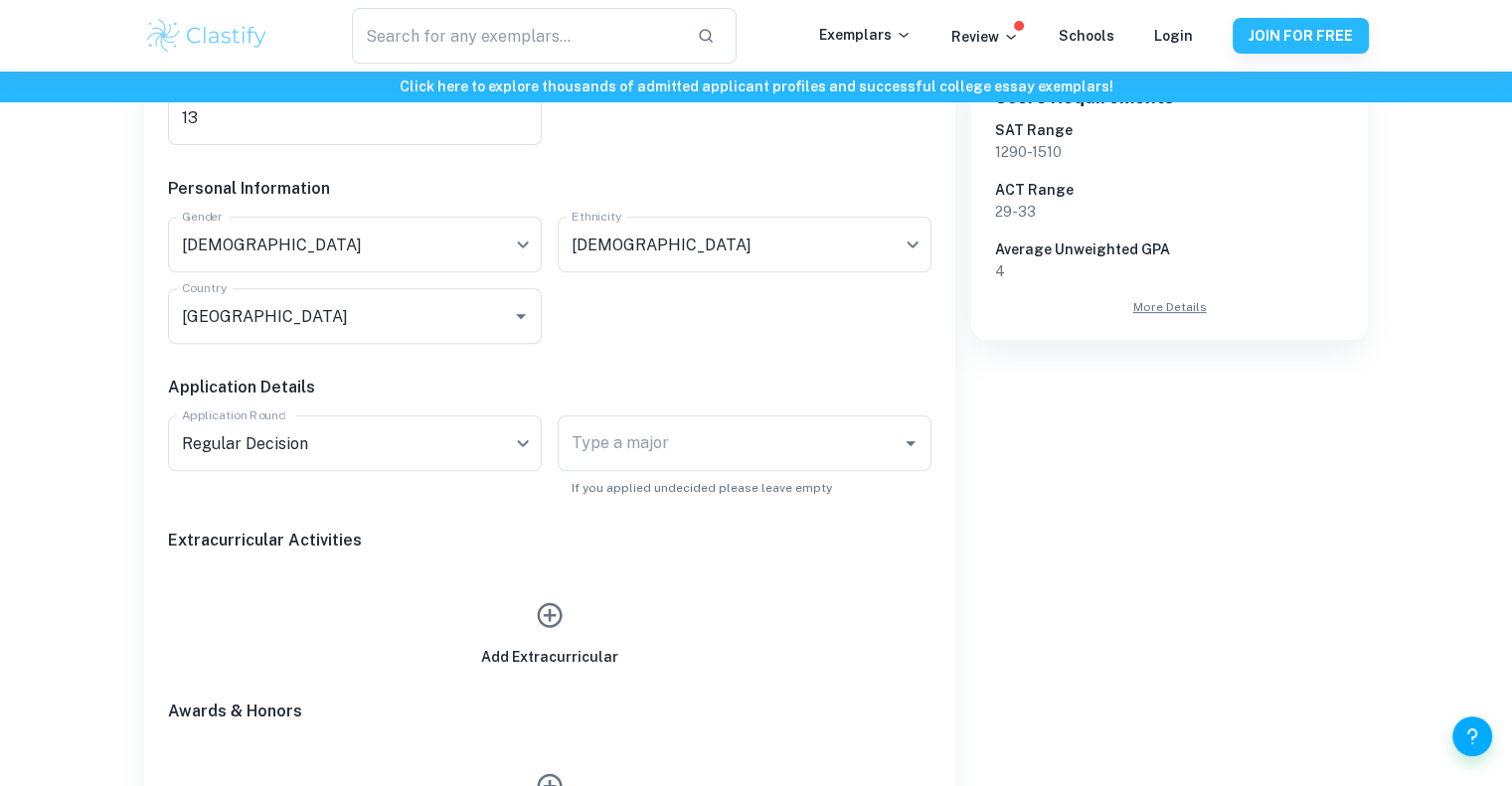 scroll, scrollTop: 696, scrollLeft: 0, axis: vertical 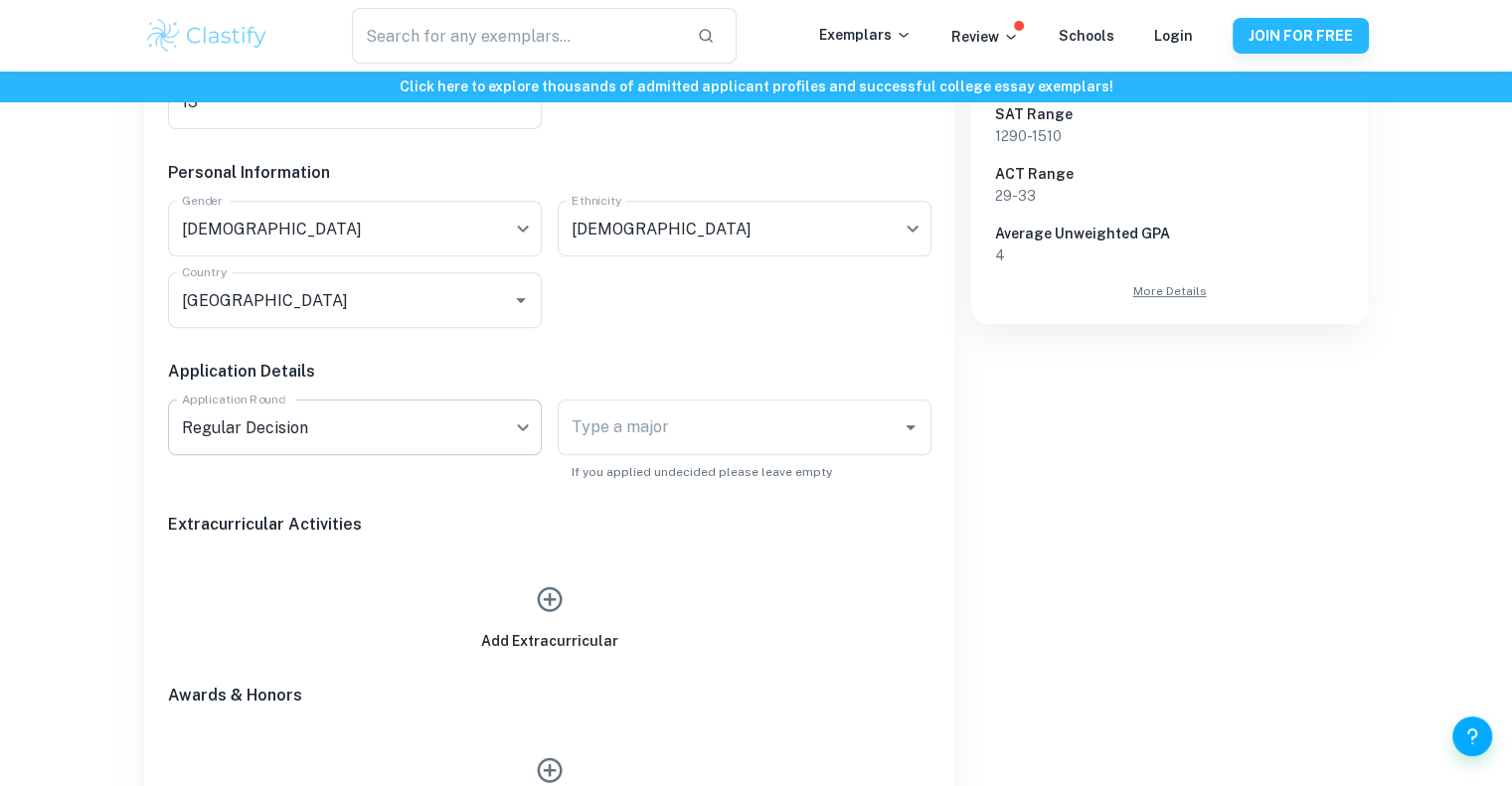 click on "We value your privacy We use cookies to enhance your browsing experience, serve personalised ads or content, and analyse our traffic. By clicking "Accept All", you consent to our use of cookies.   Cookie Policy Customise   Reject All   Accept All   Customise Consent Preferences   We use cookies to help you navigate efficiently and perform certain functions. You will find detailed information about all cookies under each consent category below. The cookies that are categorised as "Necessary" are stored on your browser as they are essential for enabling the basic functionalities of the site. ...  Show more For more information on how Google's third-party cookies operate and handle your data, see:   Google Privacy Policy Necessary Always Active Necessary cookies are required to enable the basic features of this site, such as providing secure log-in or adjusting your consent preferences. These cookies do not store any personally identifiable data. Functional Analytics Performance Advertisement Uncategorised" at bounding box center [756, -232] 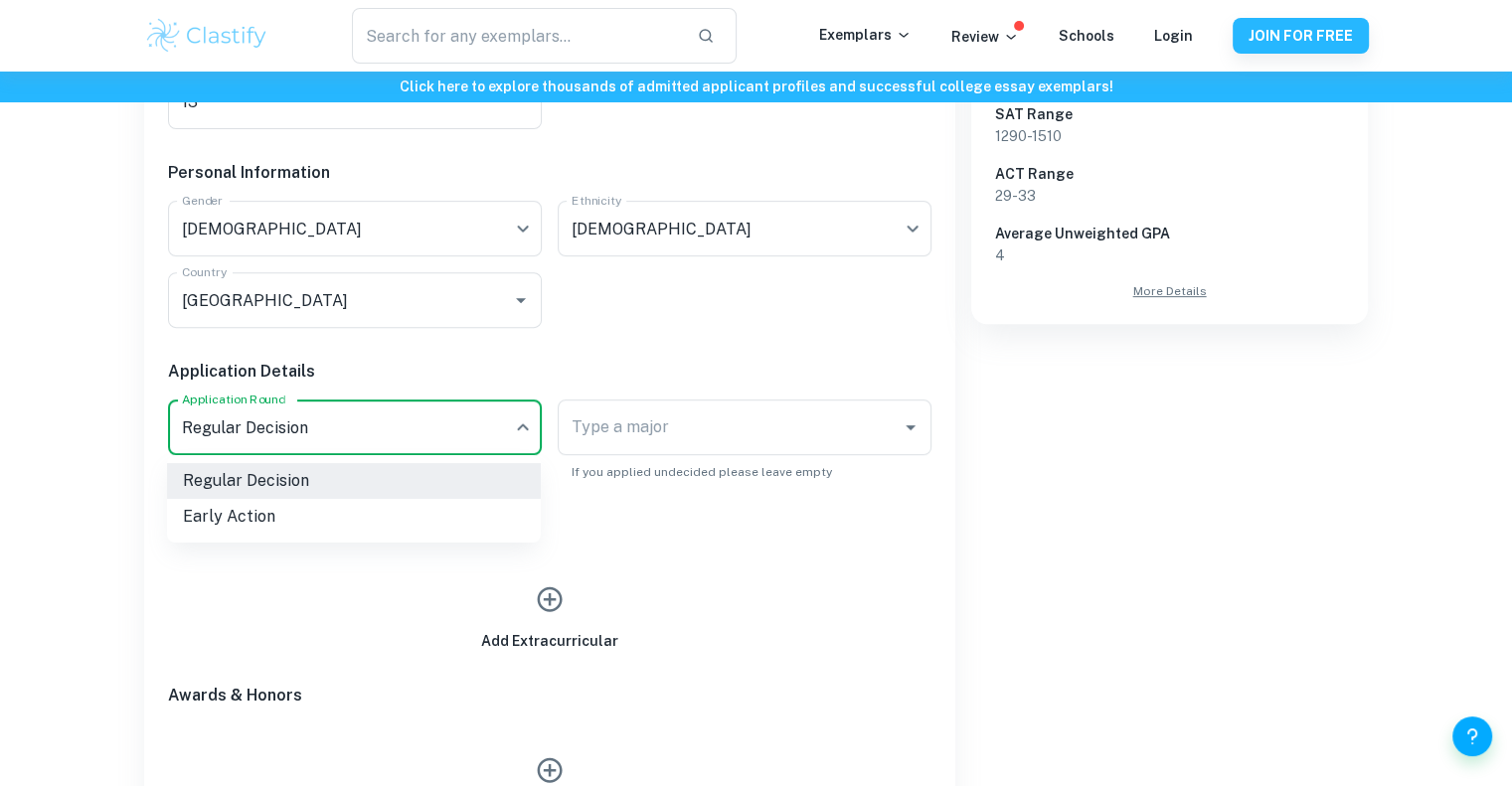 click at bounding box center [756, 393] 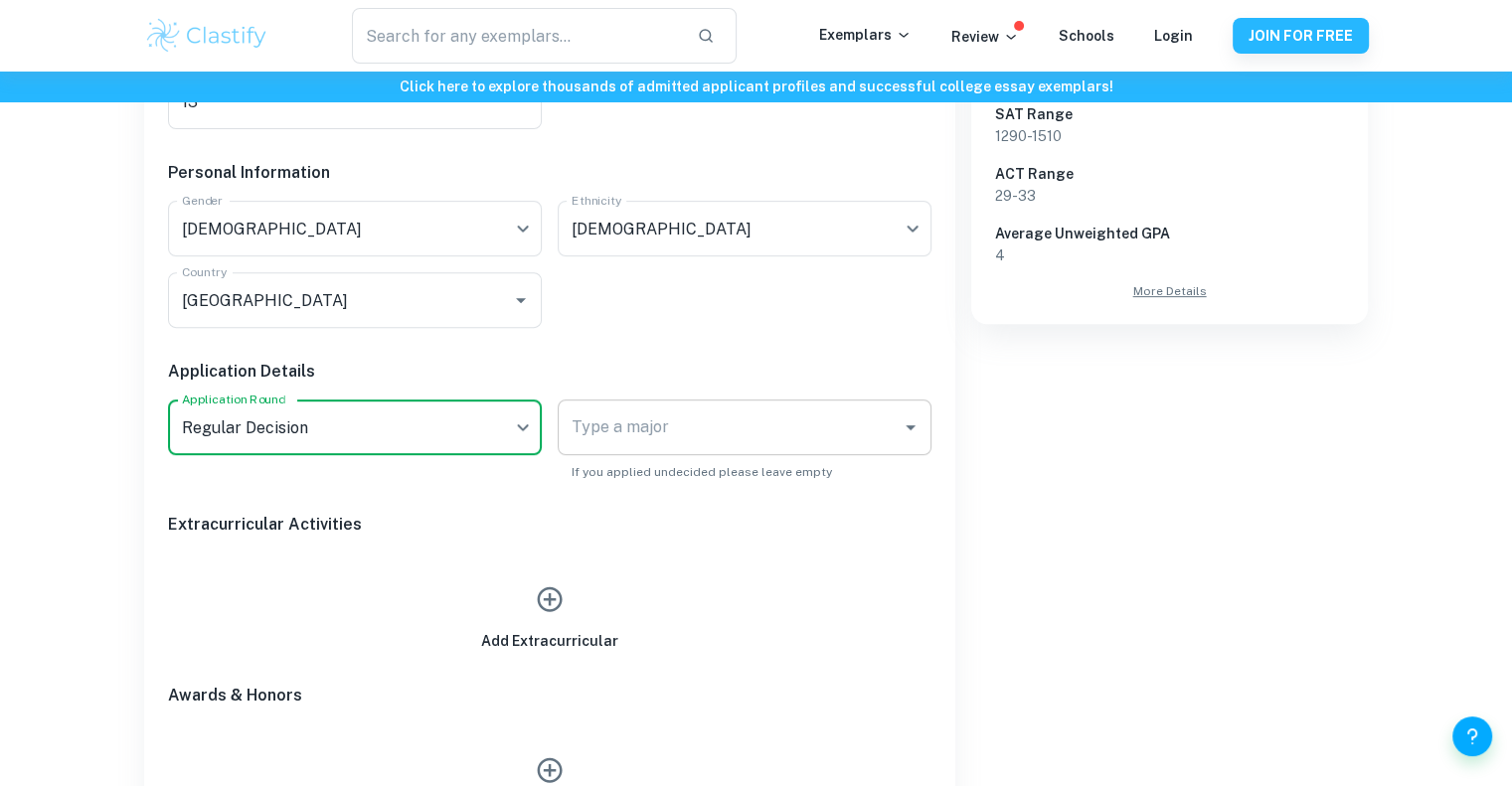 click on "Type a major" at bounding box center (730, 427) 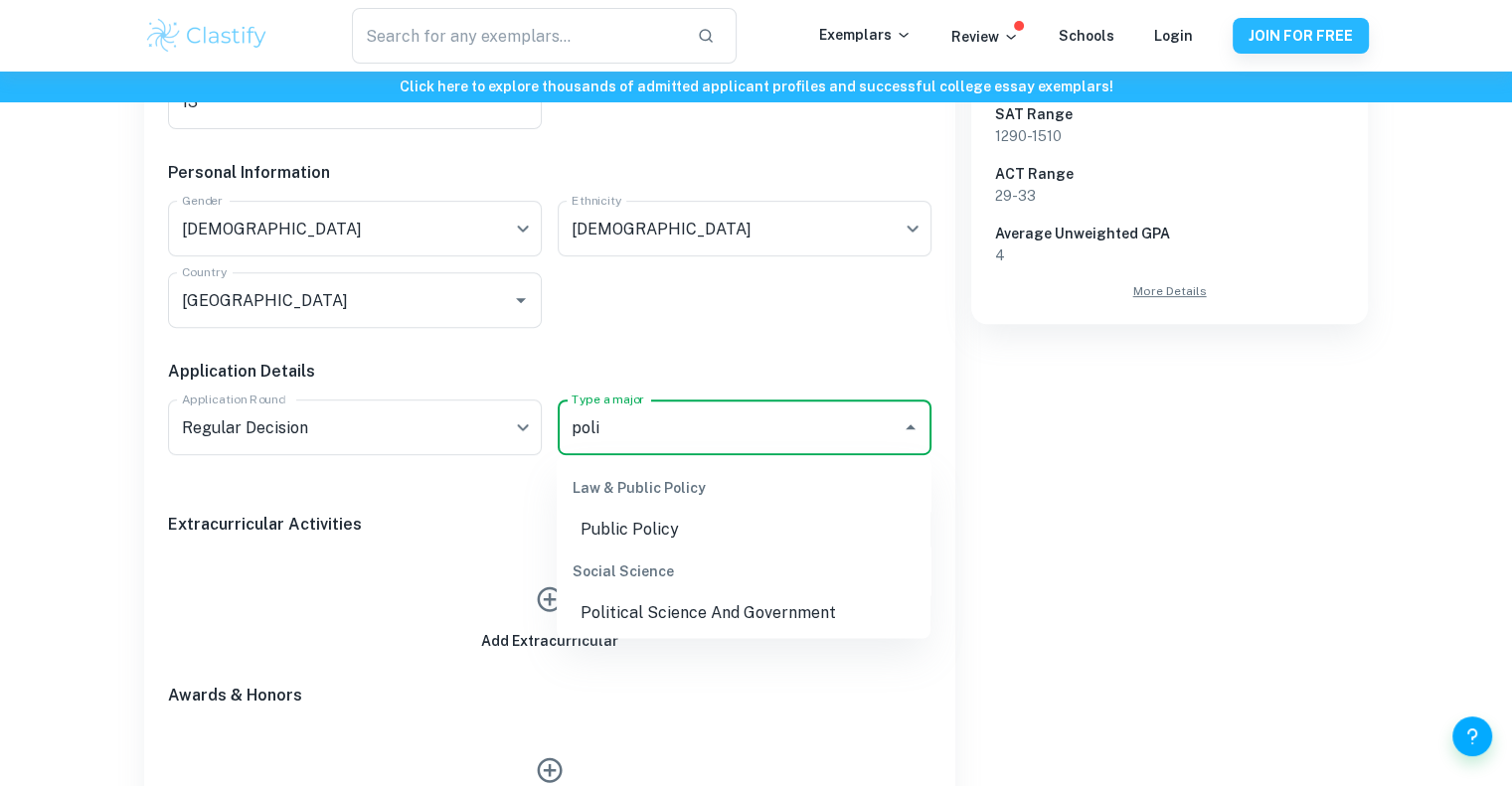 click on "Political Science And Government" at bounding box center (744, 612) 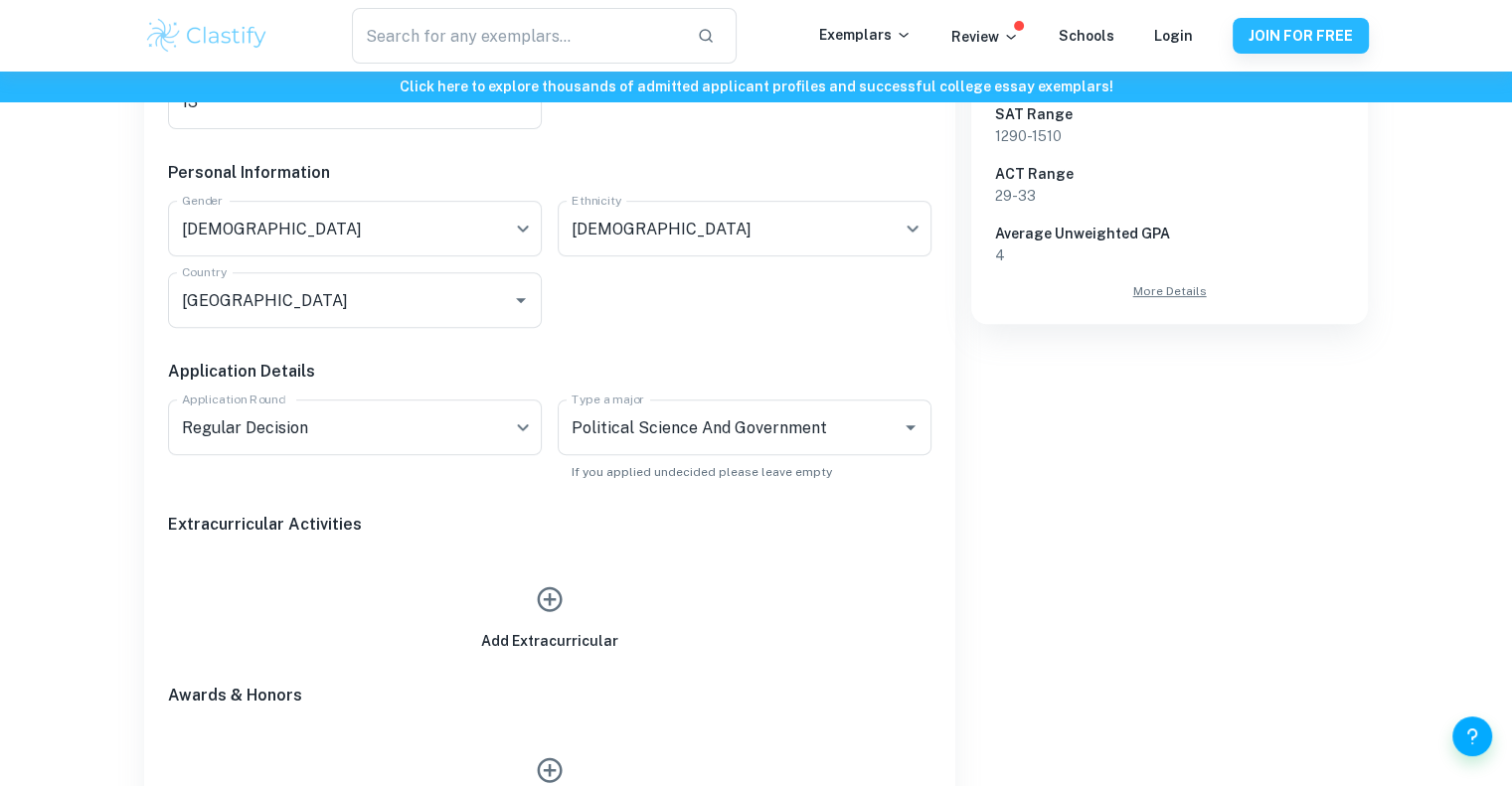 scroll, scrollTop: 795, scrollLeft: 0, axis: vertical 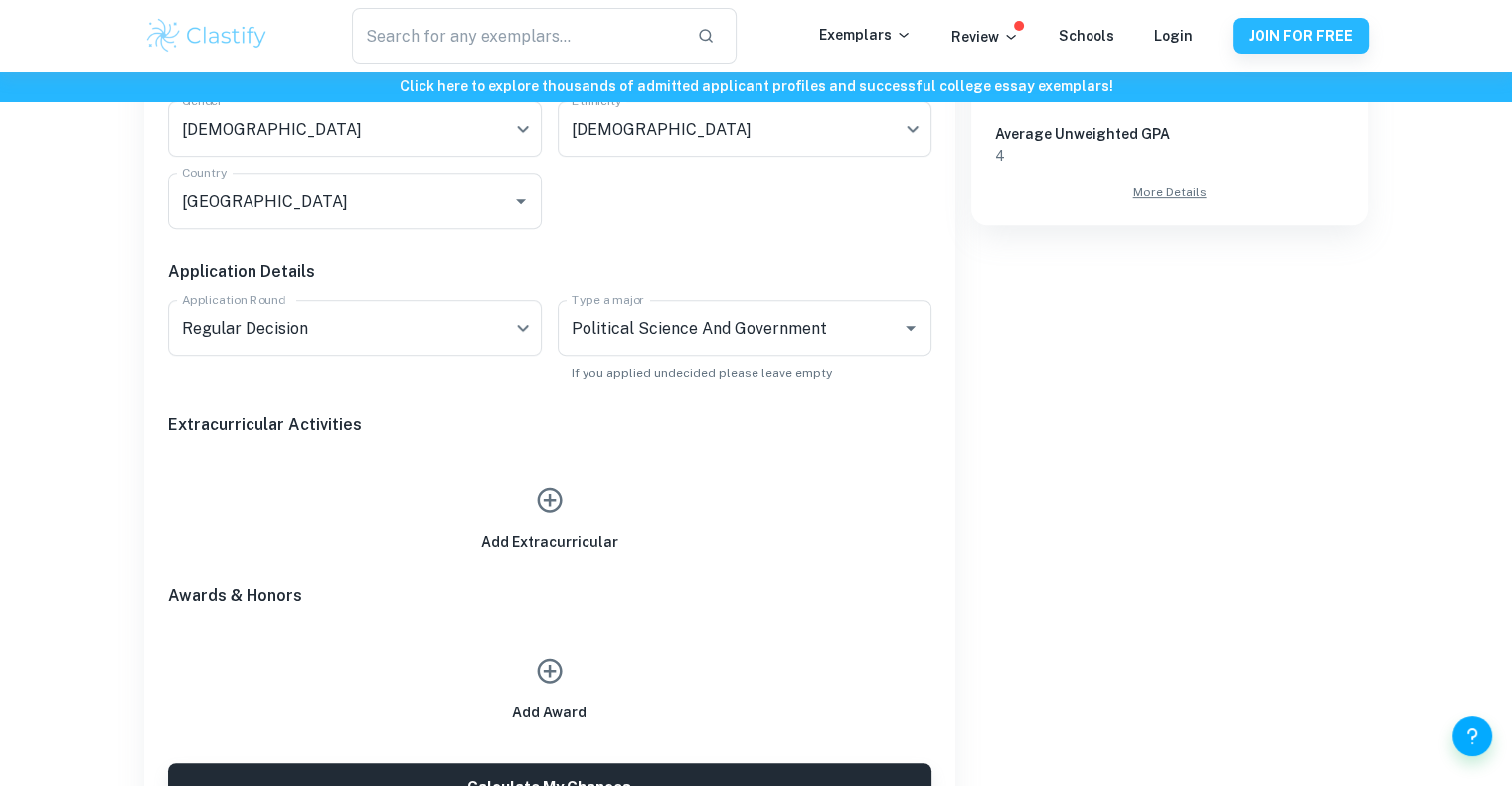 click 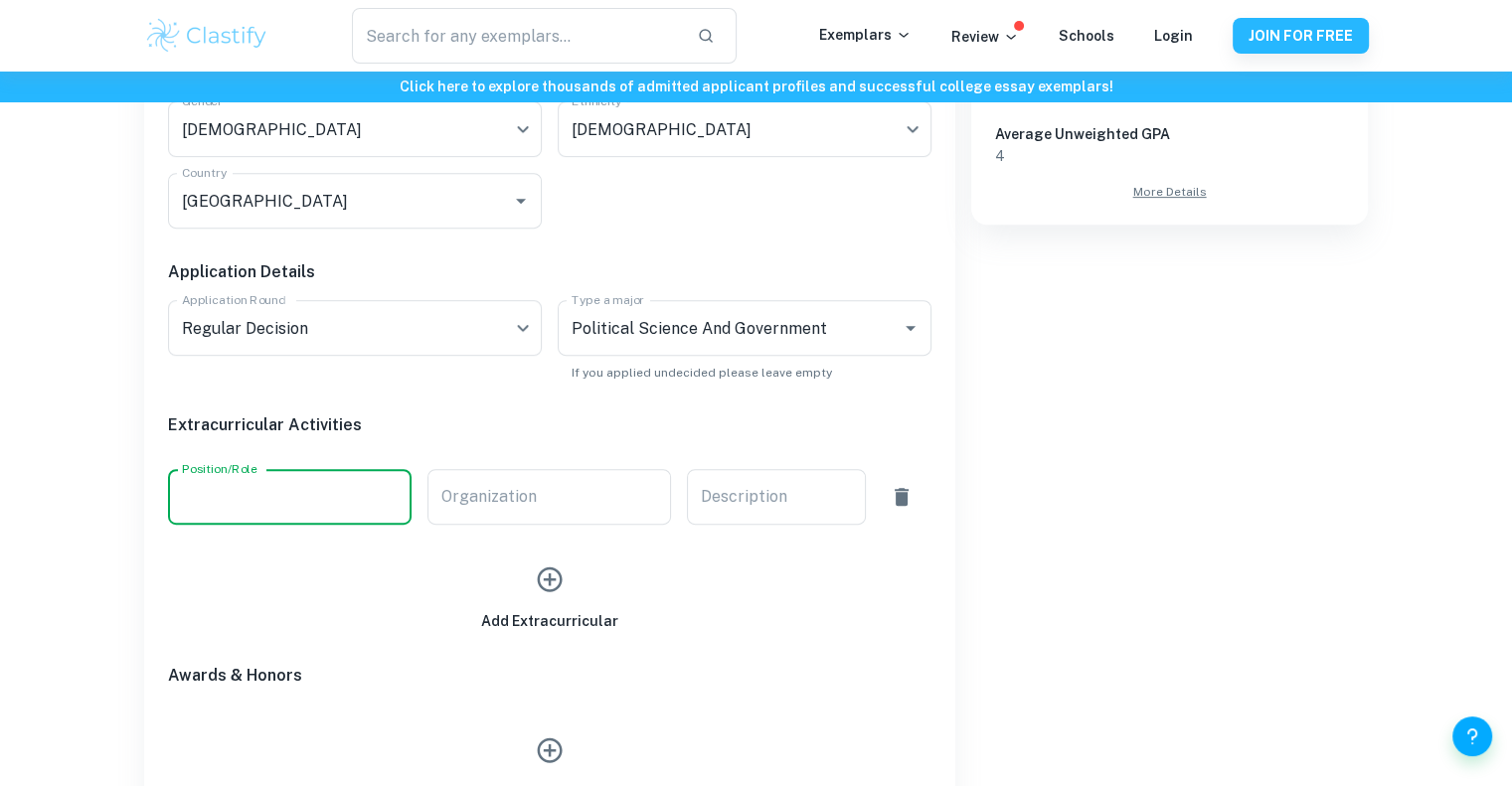 click on "Position/Role" at bounding box center (289, 497) 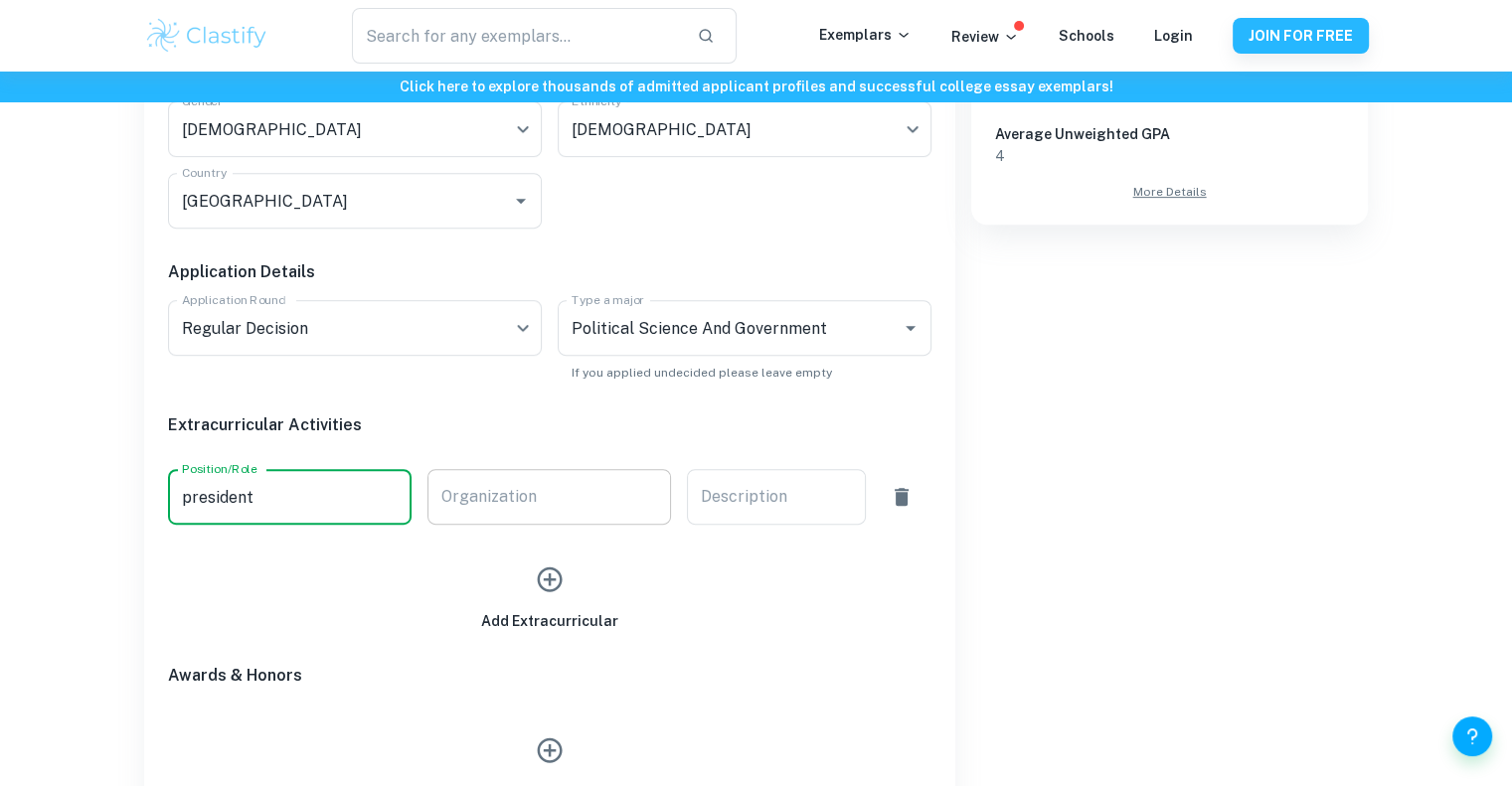 type on "president" 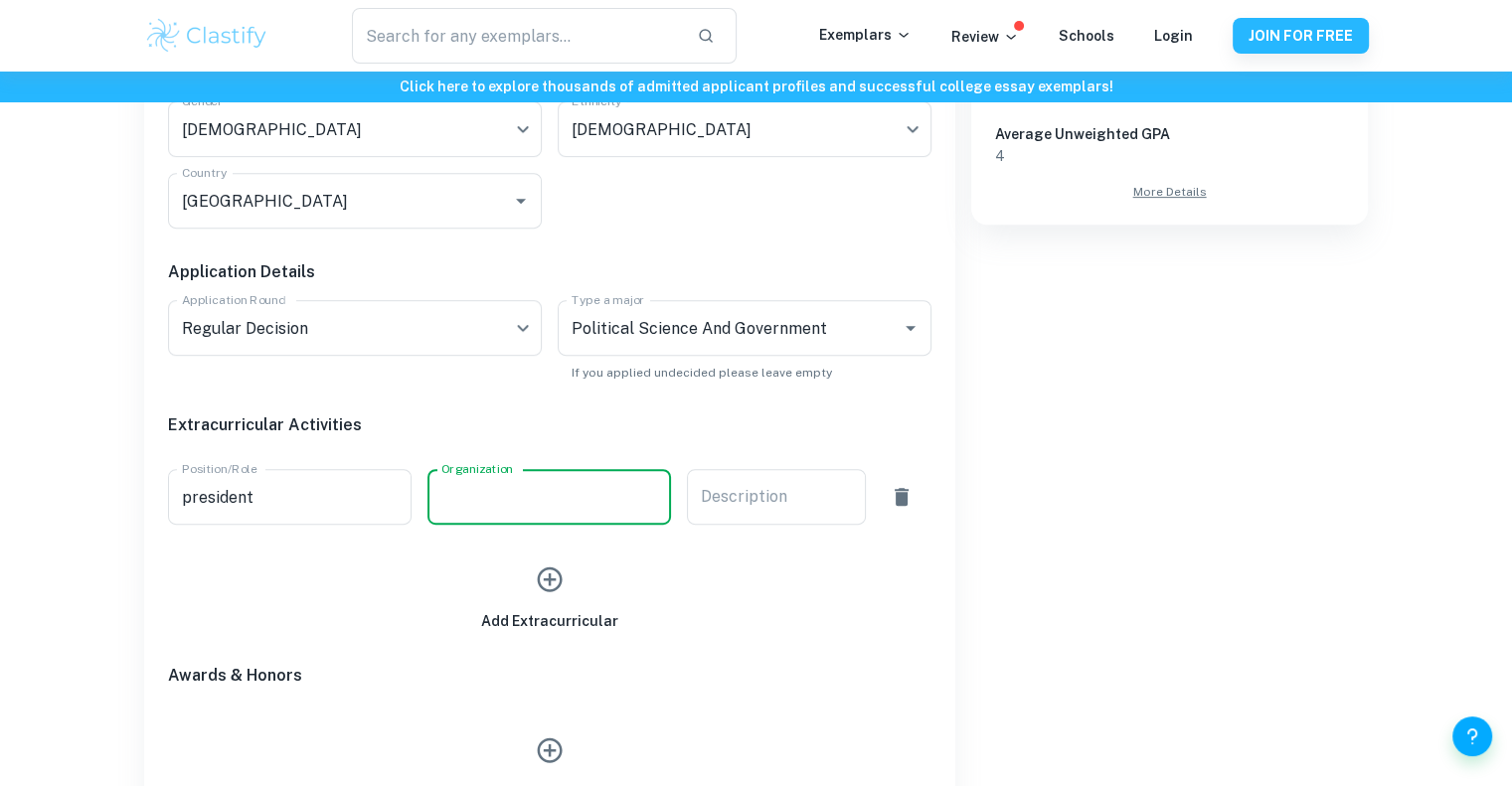 click on "Organization" at bounding box center (549, 497) 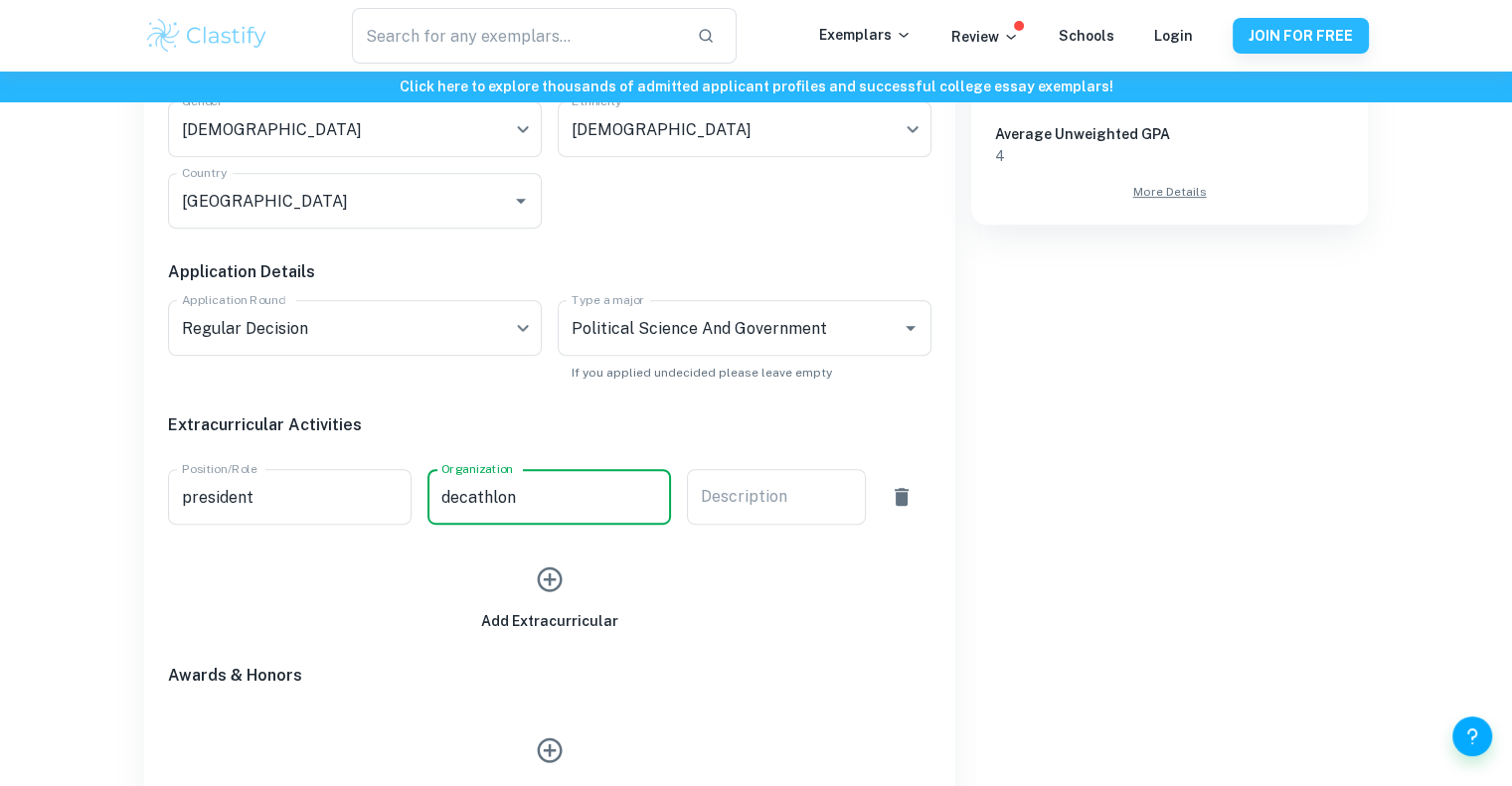type on "decathlon" 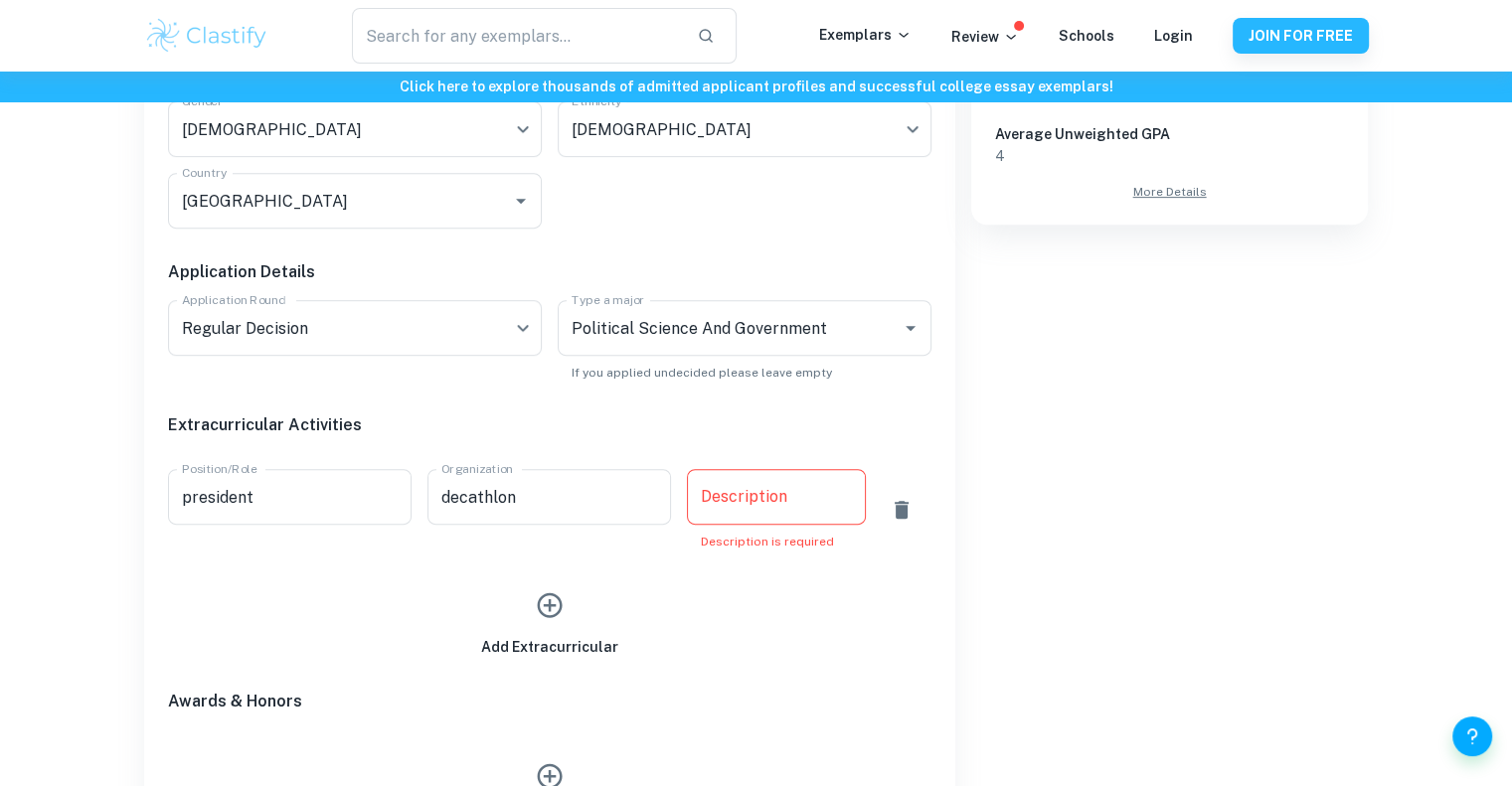 click on "Add Extracurricular" at bounding box center [550, 612] 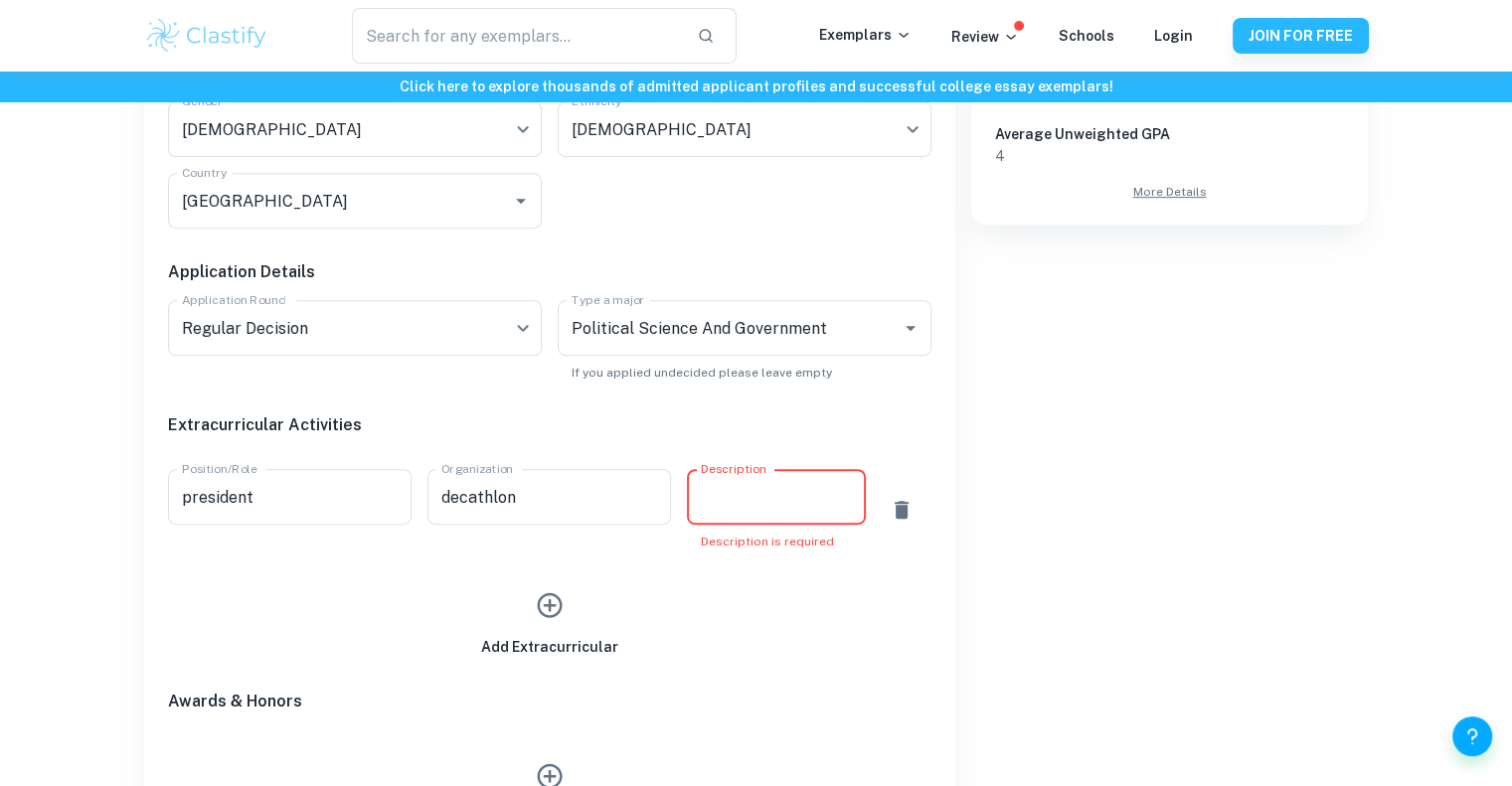 click on "Description" at bounding box center [776, 497] 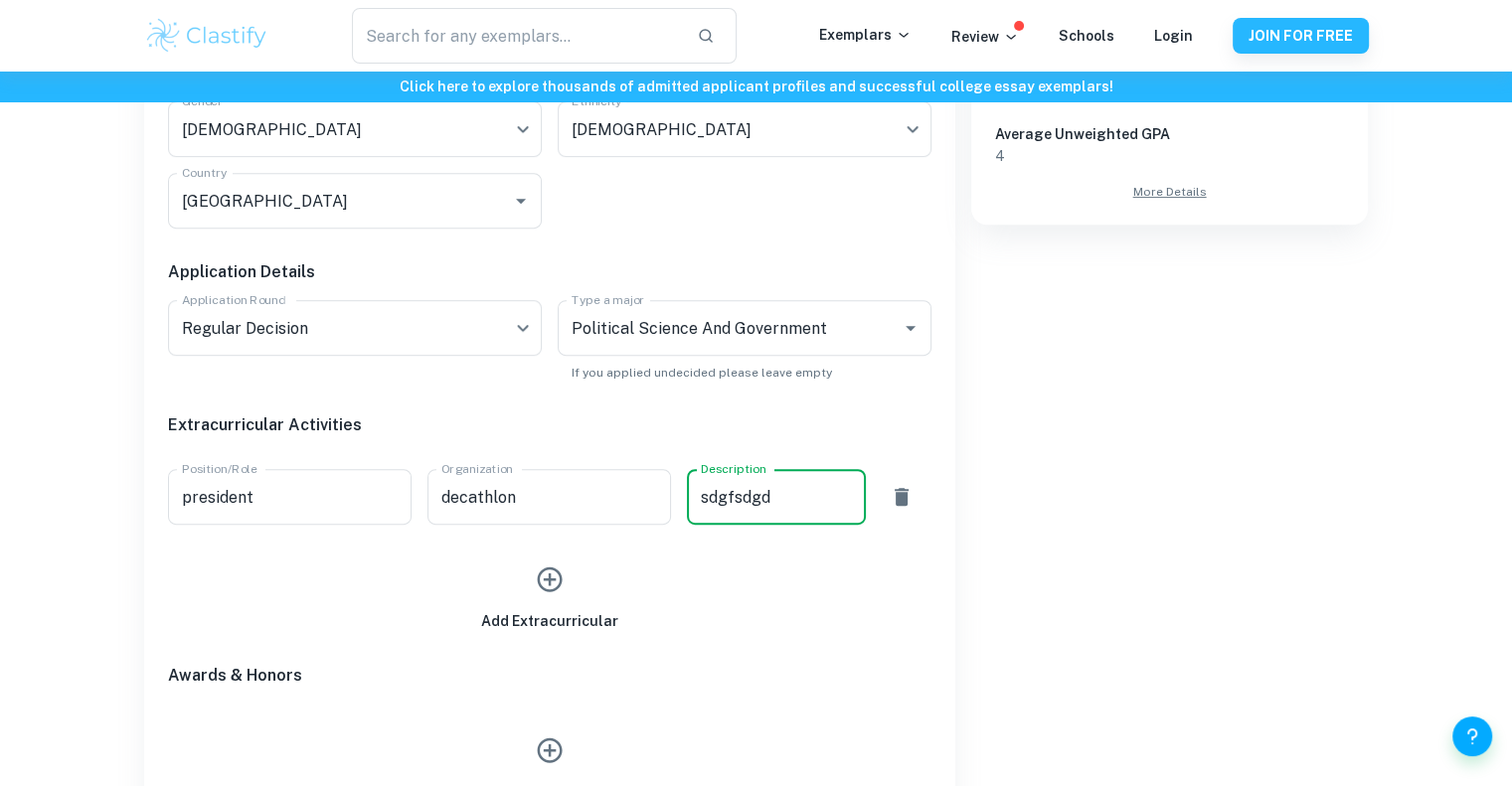 type on "sdgfsdgd" 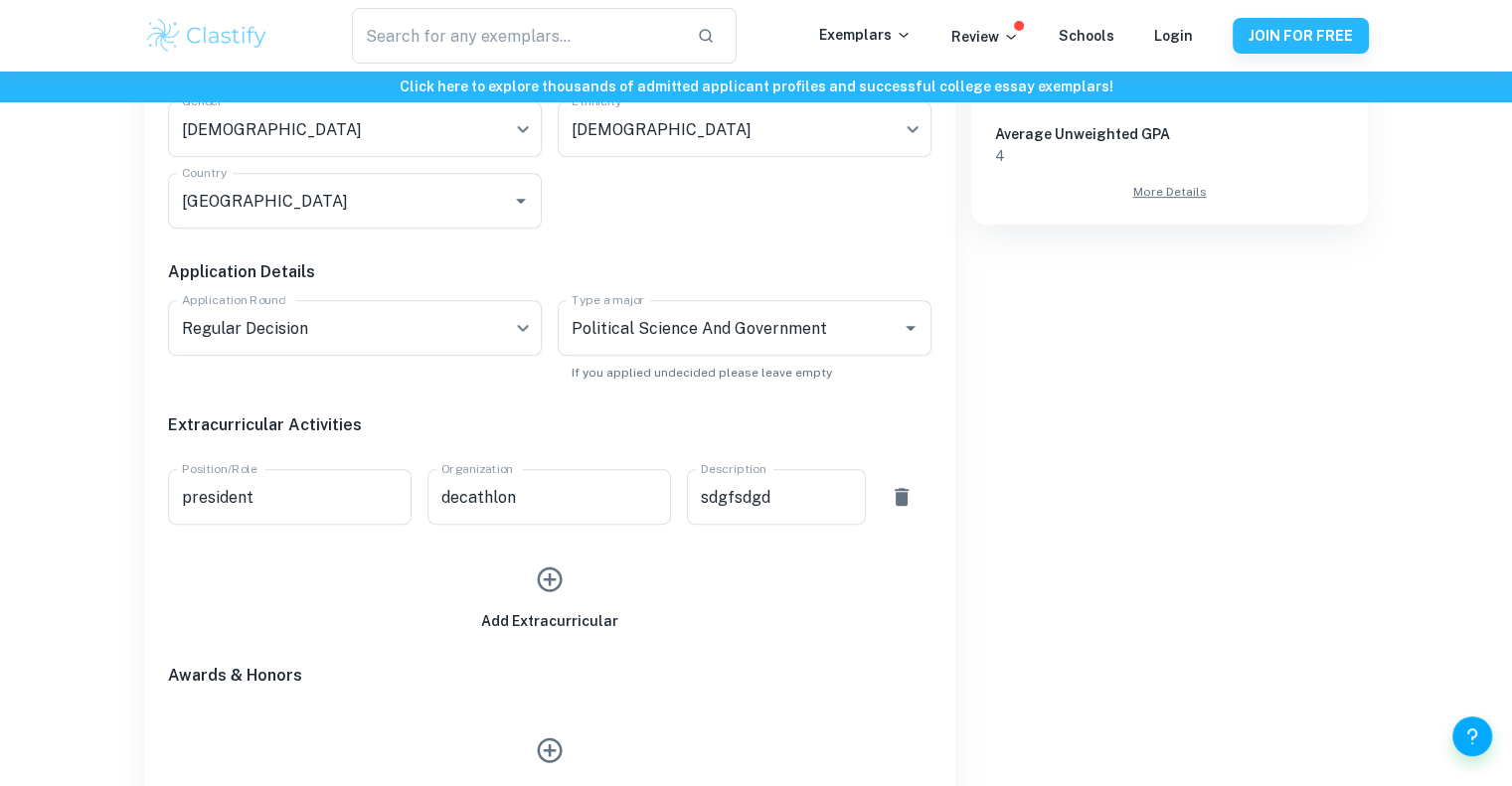 click on "Awards & Honors" at bounding box center (542, 664) 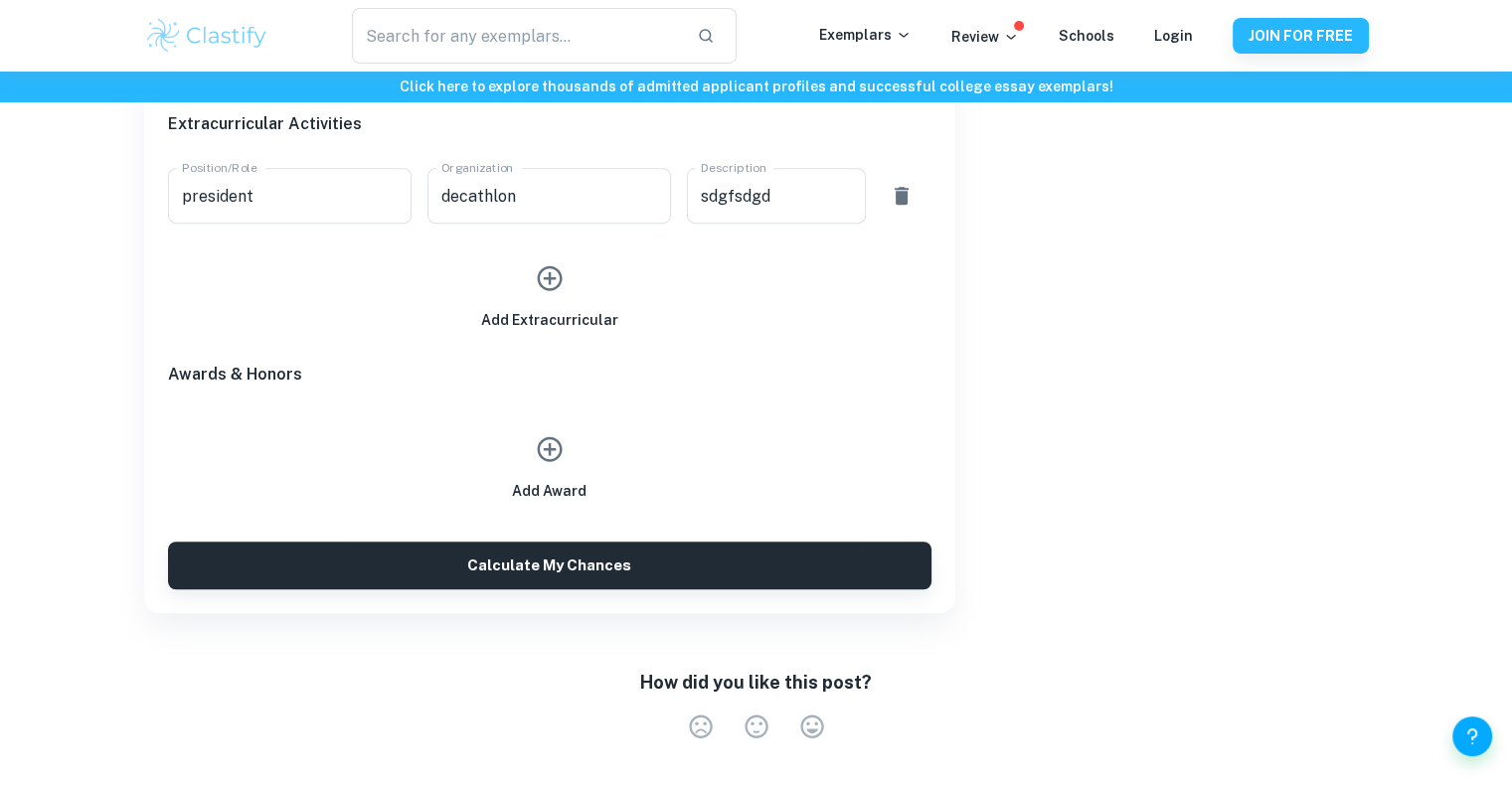 scroll, scrollTop: 1093, scrollLeft: 0, axis: vertical 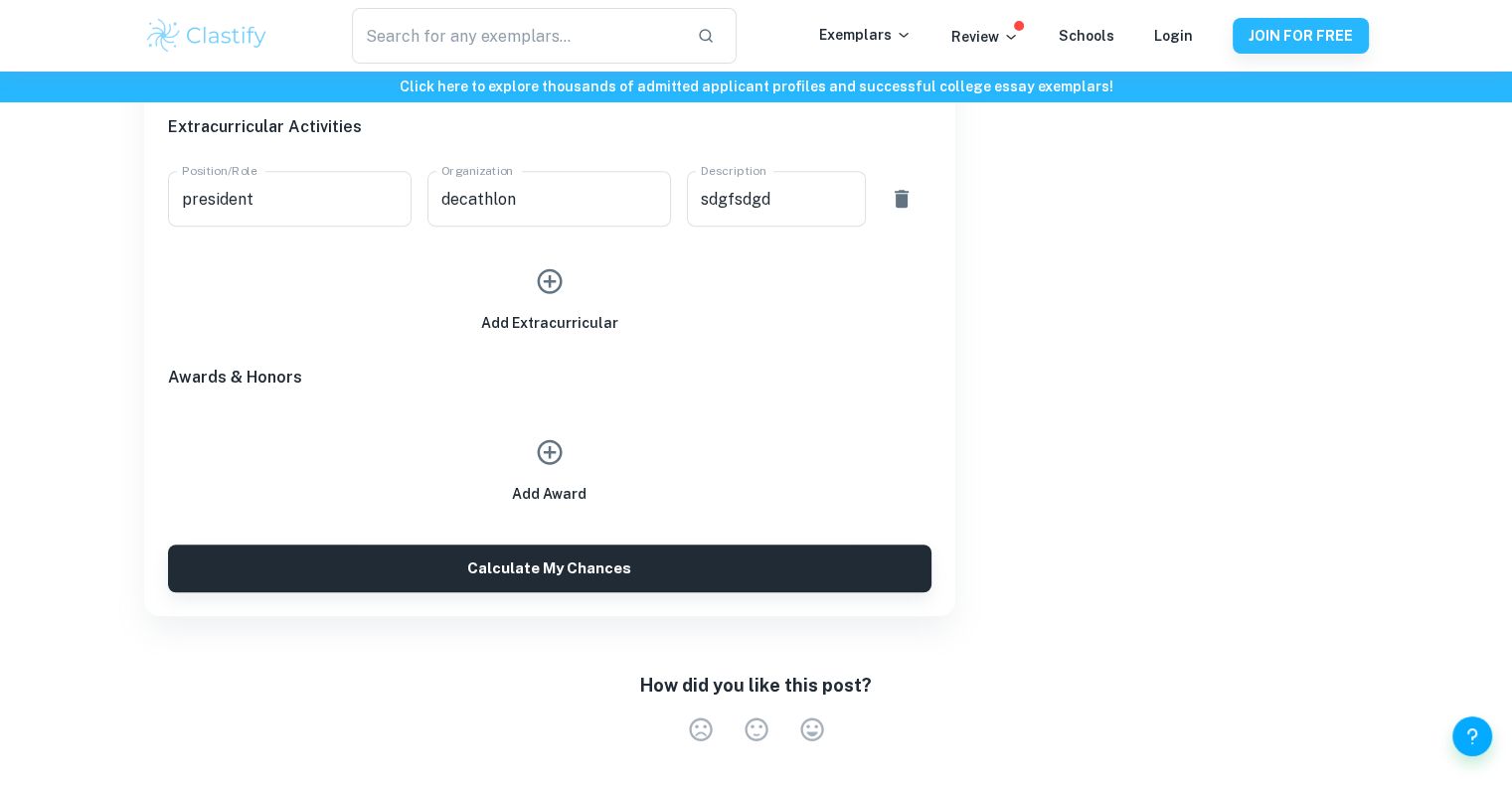 drag, startPoint x: 534, startPoint y: 269, endPoint x: 558, endPoint y: 315, distance: 51.884487 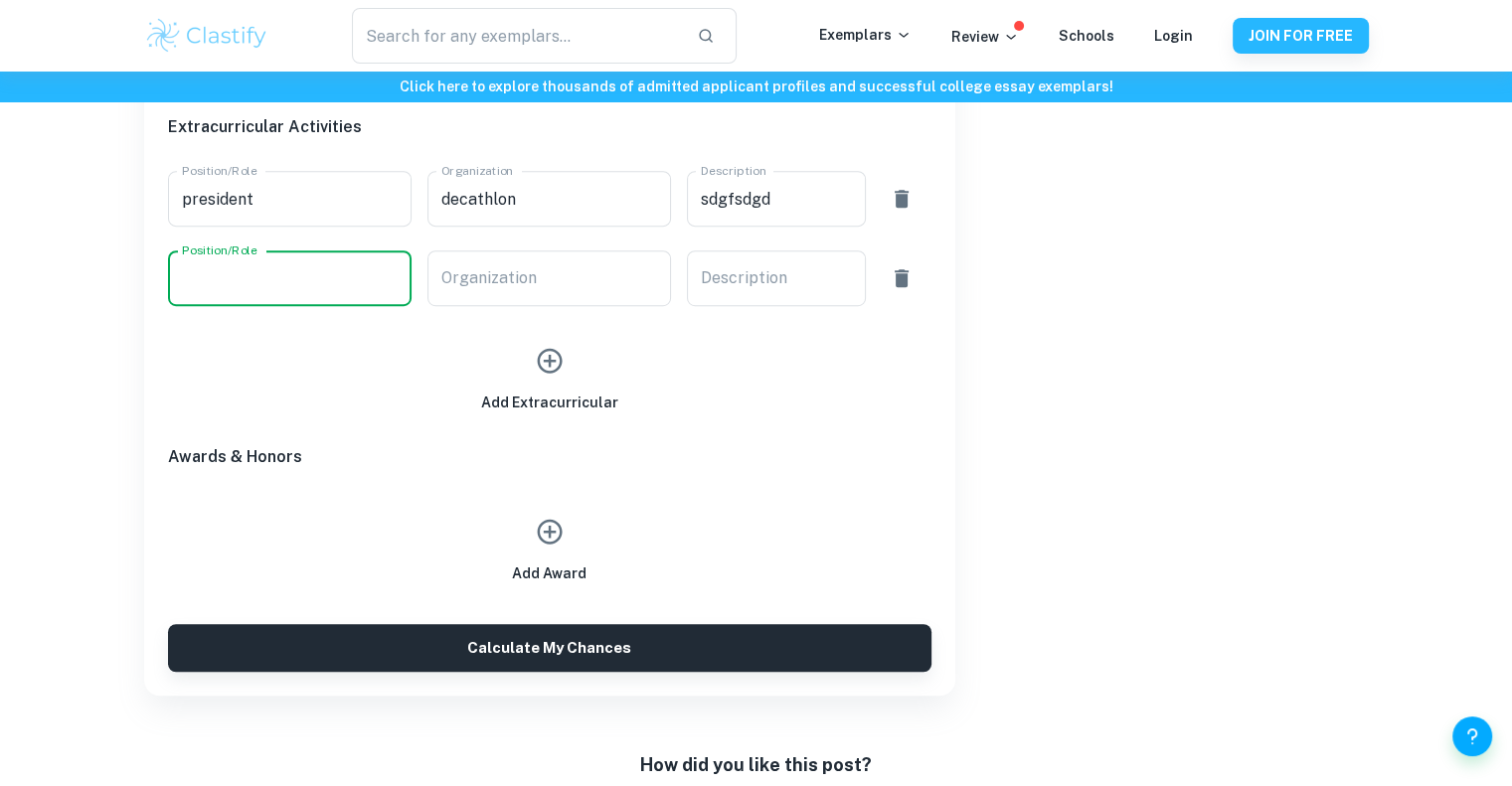 click on "Position/Role" at bounding box center (289, 278) 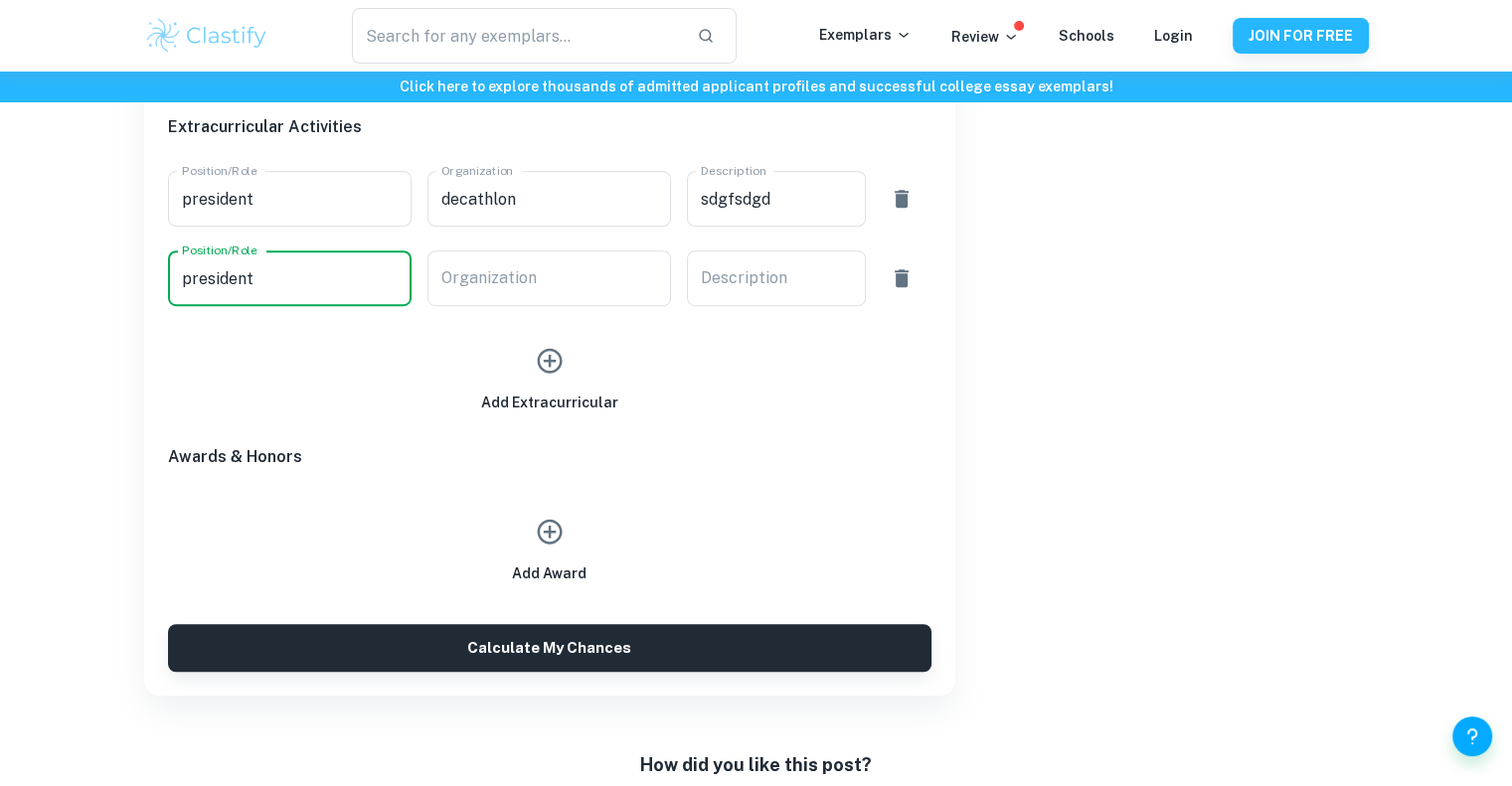 type on "president" 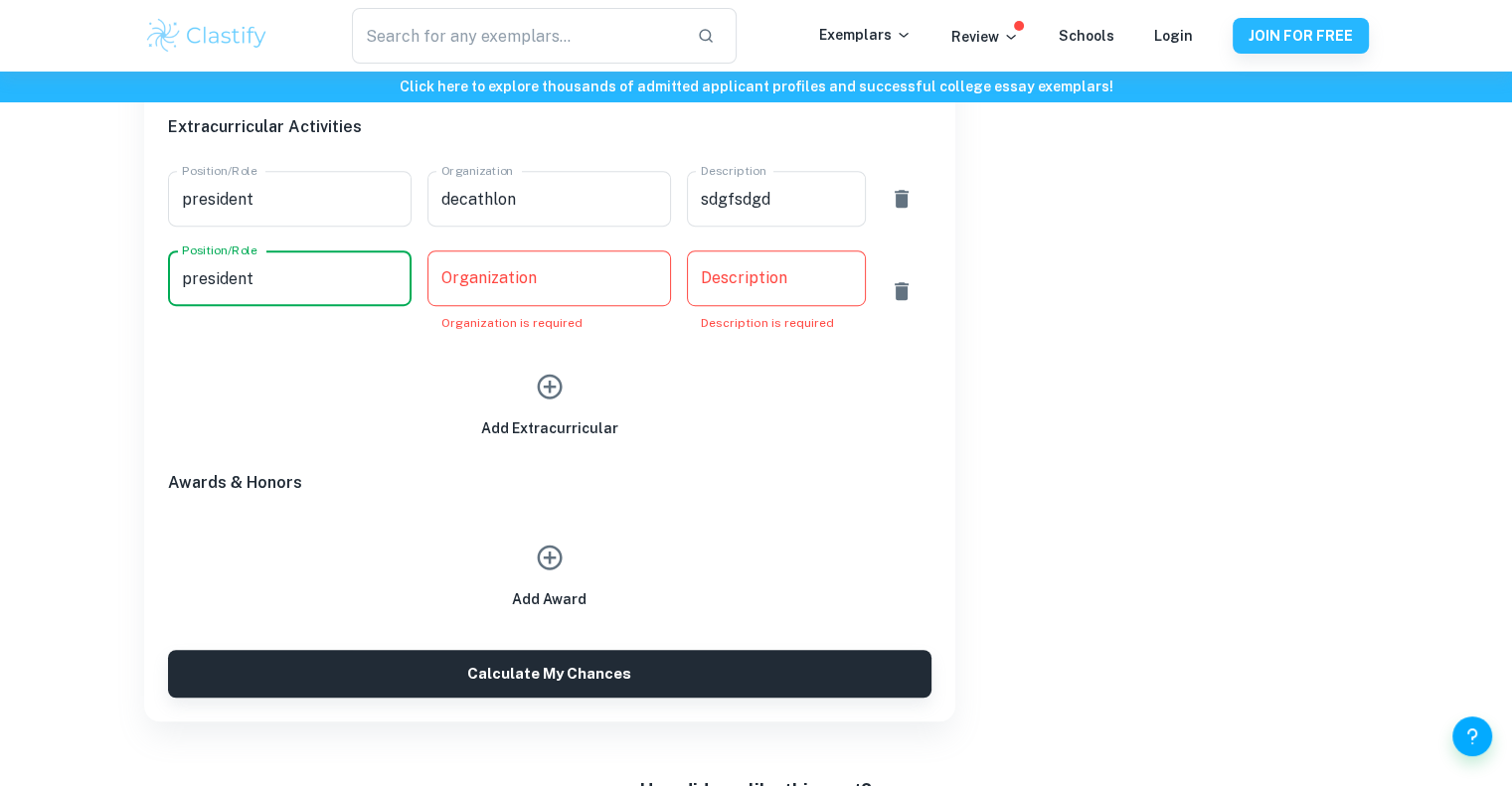 click on "Organization Organization Organization is required" at bounding box center [549, 291] 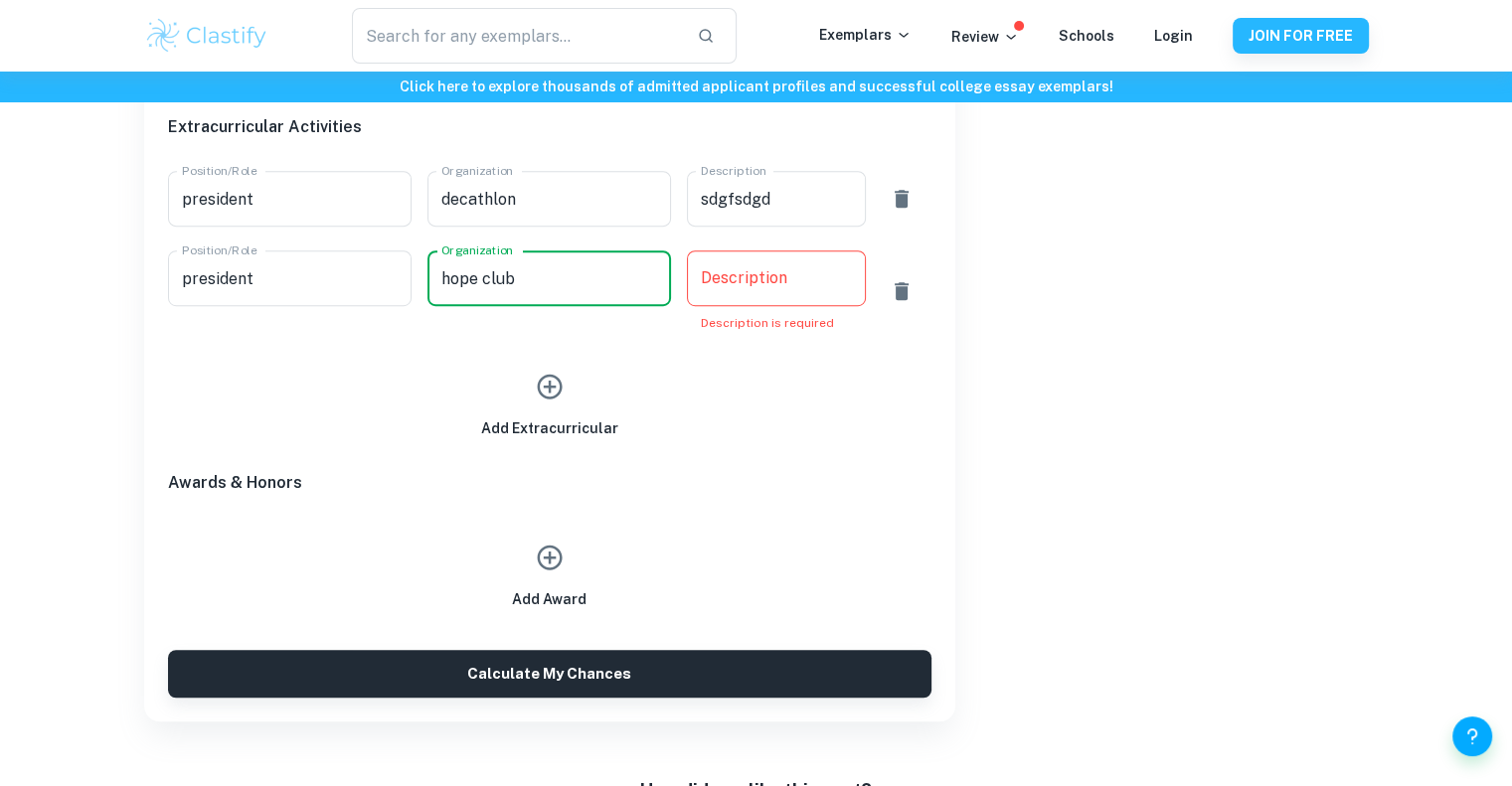 type on "hope club" 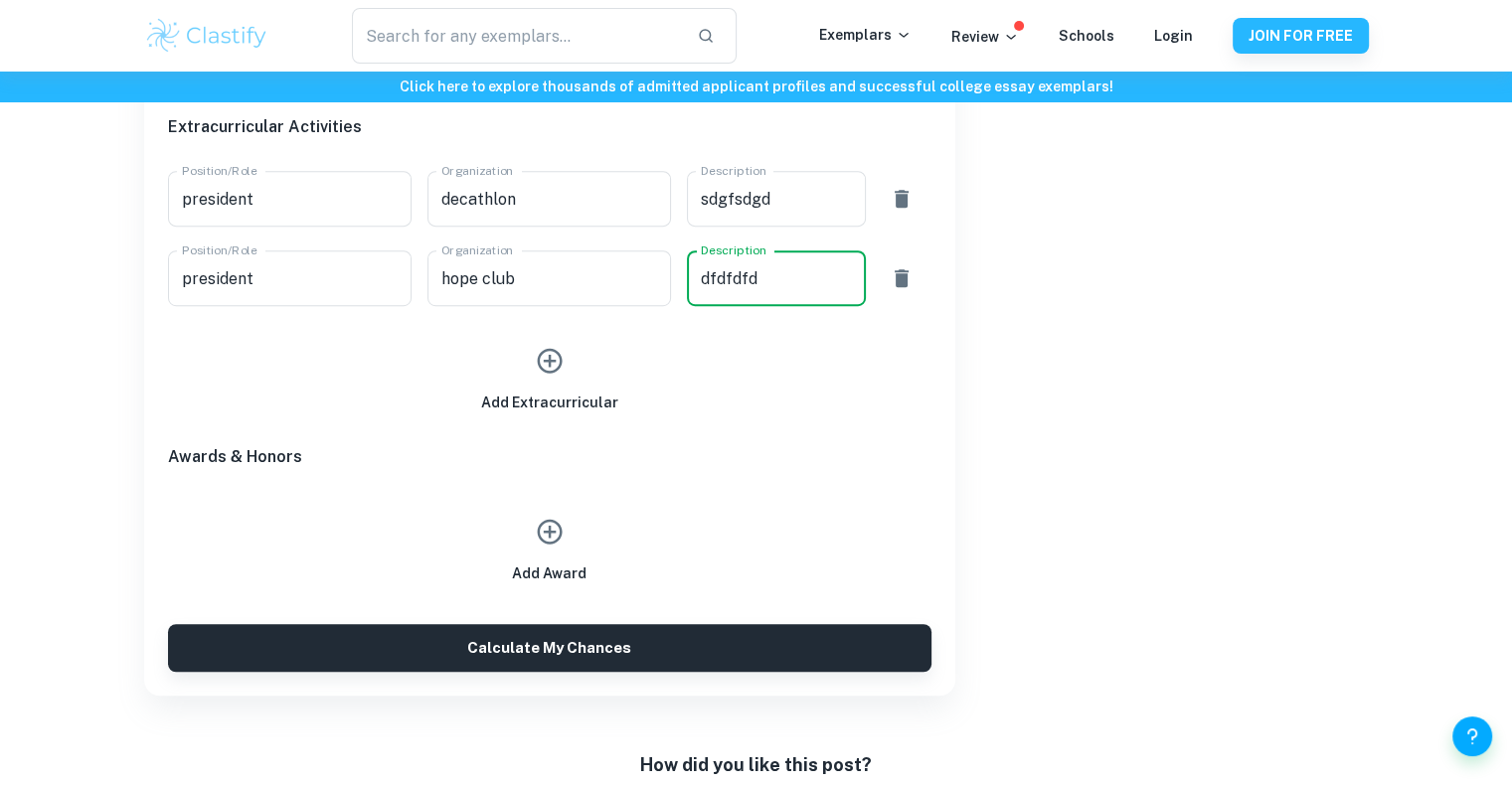 type on "dfdfdfd" 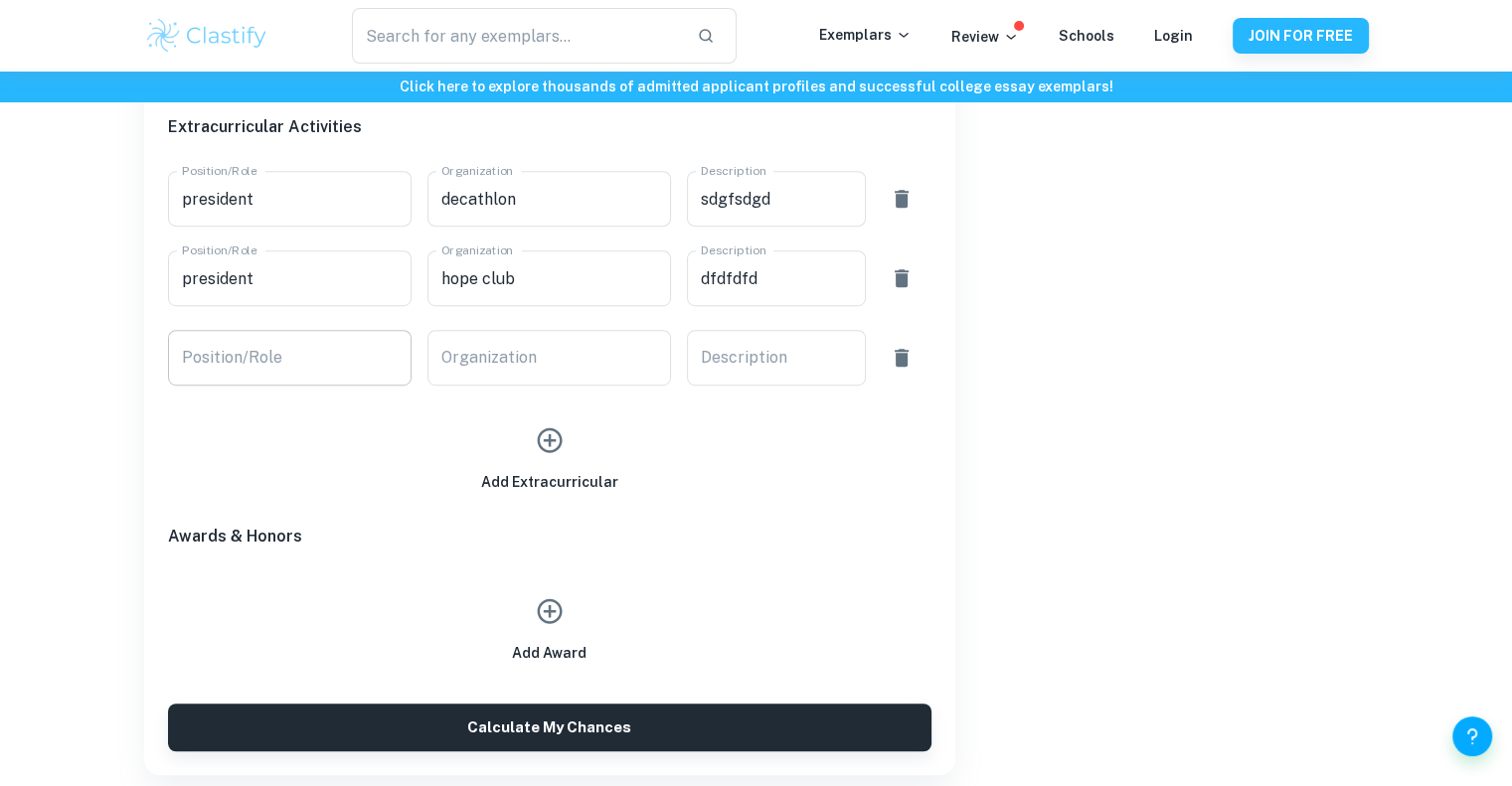 click on "Position/Role" at bounding box center [289, 358] 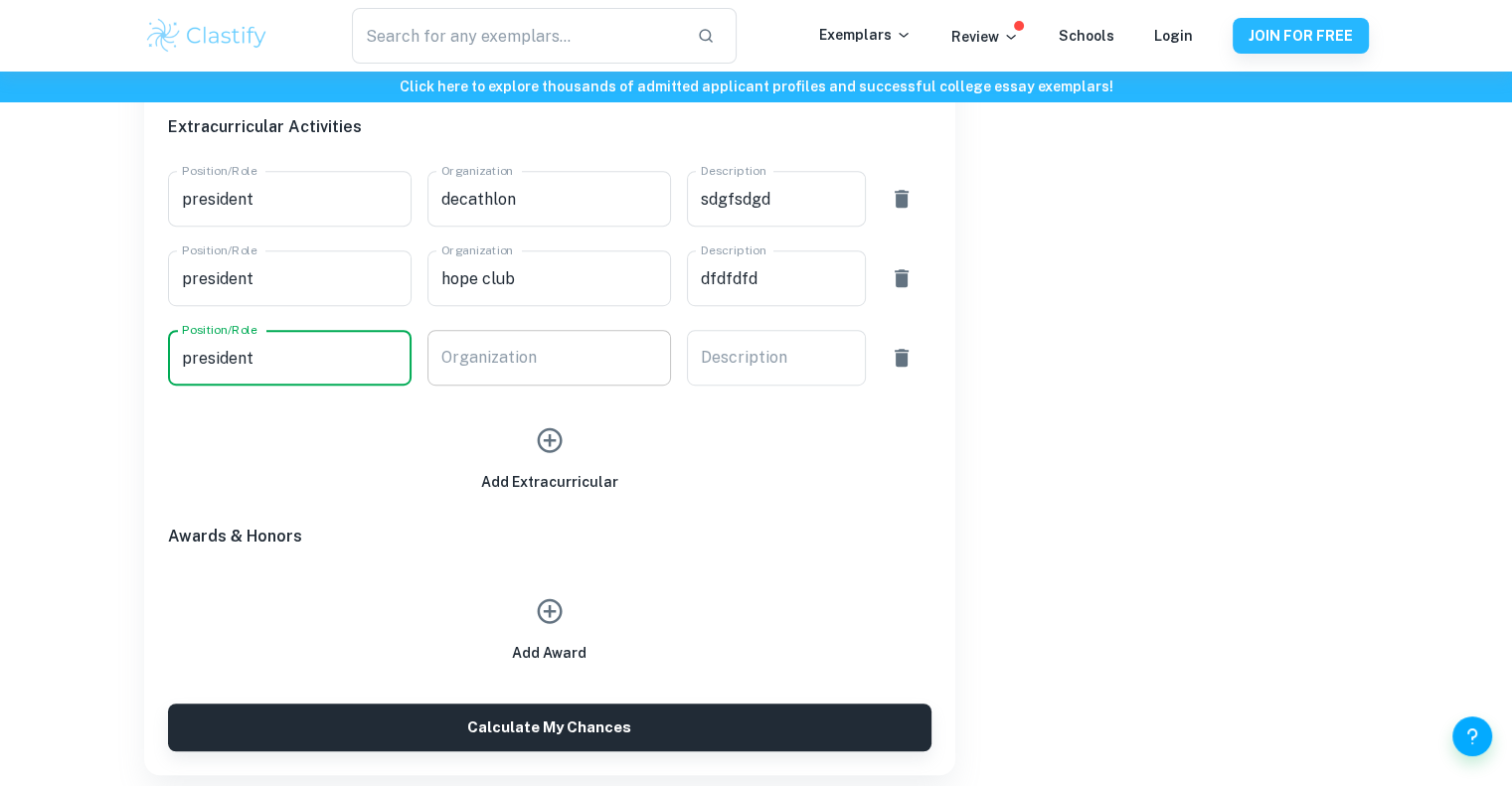type on "president" 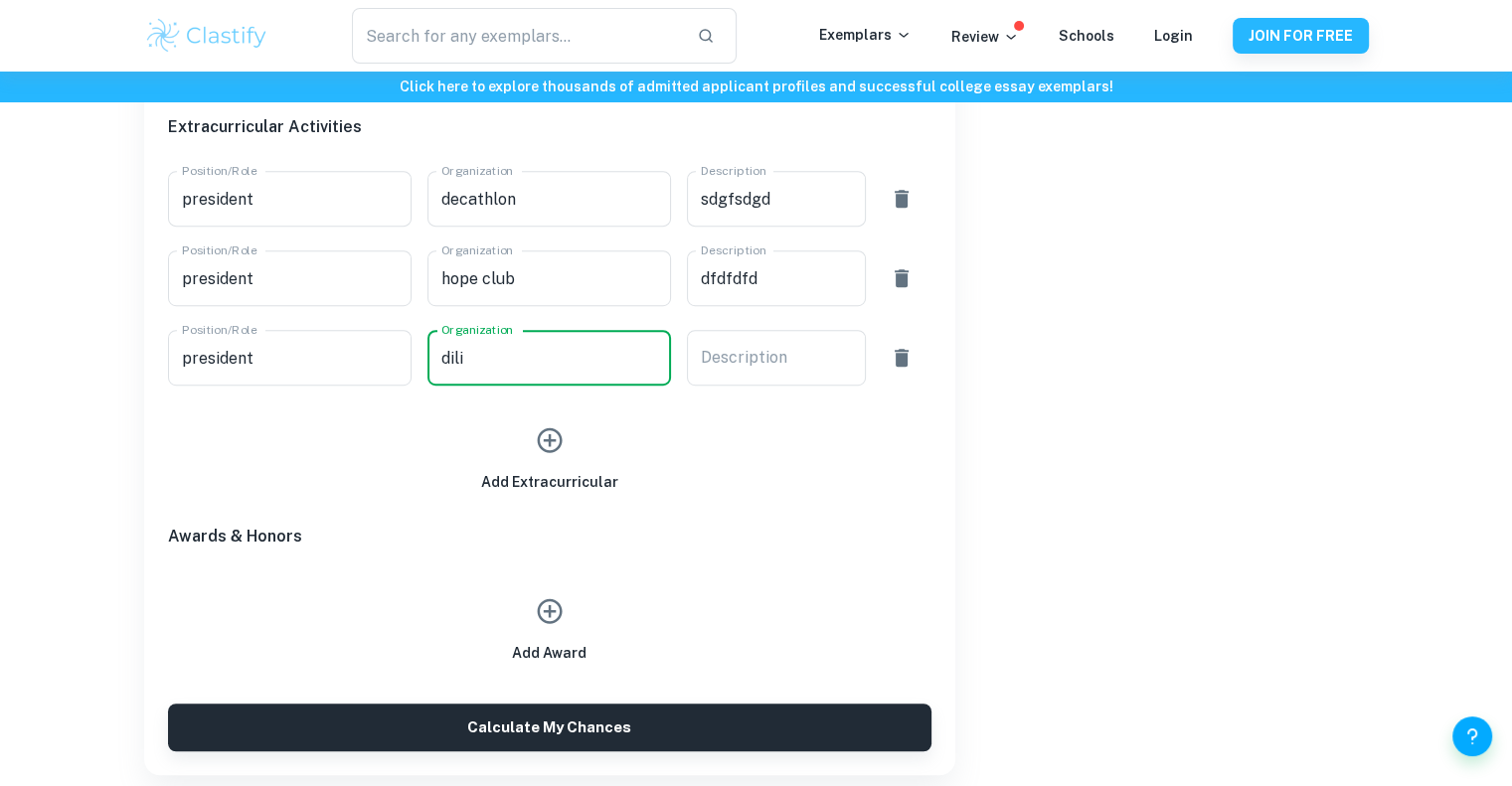 type on "dilip" 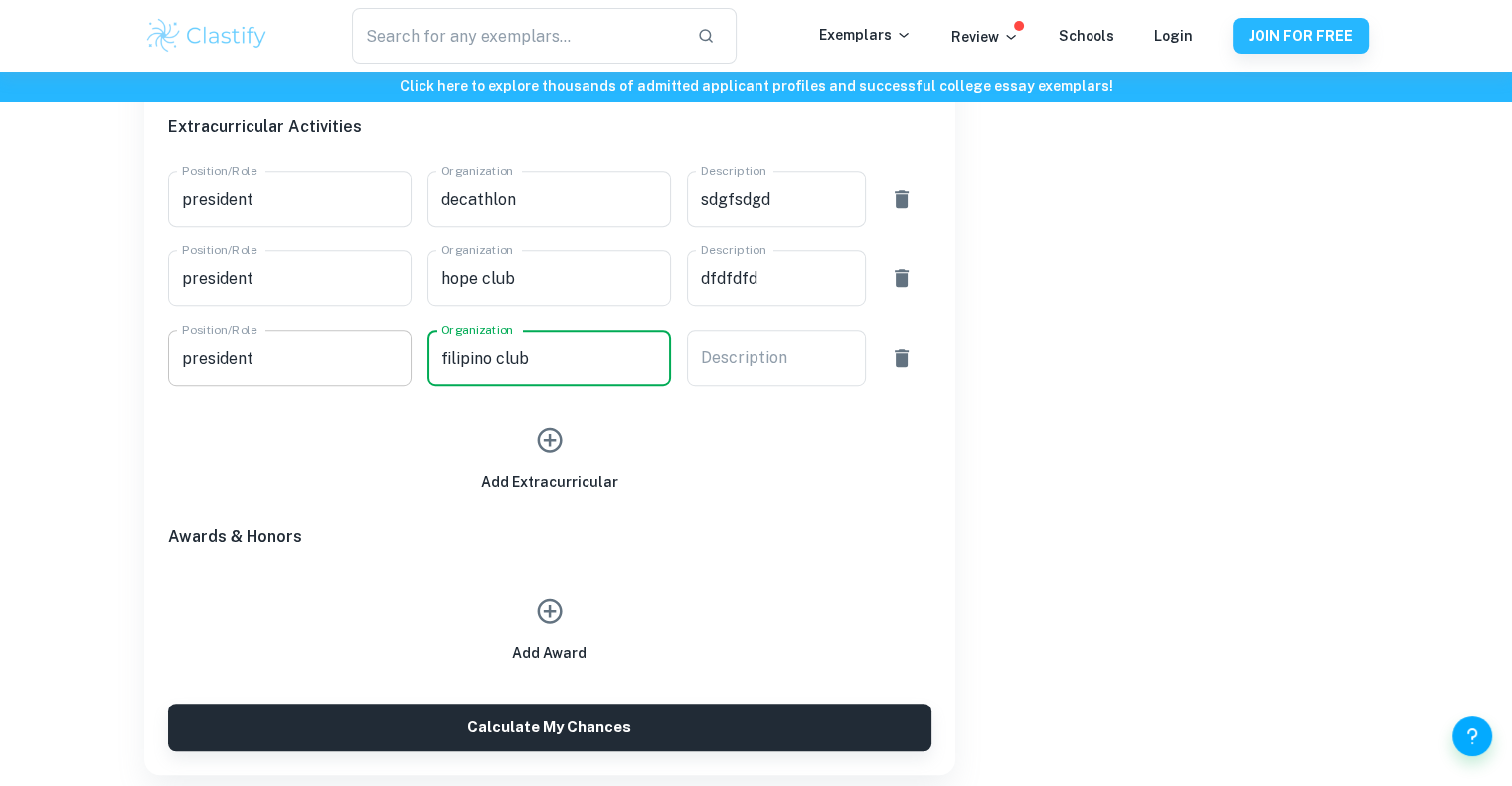 type on "filipino club" 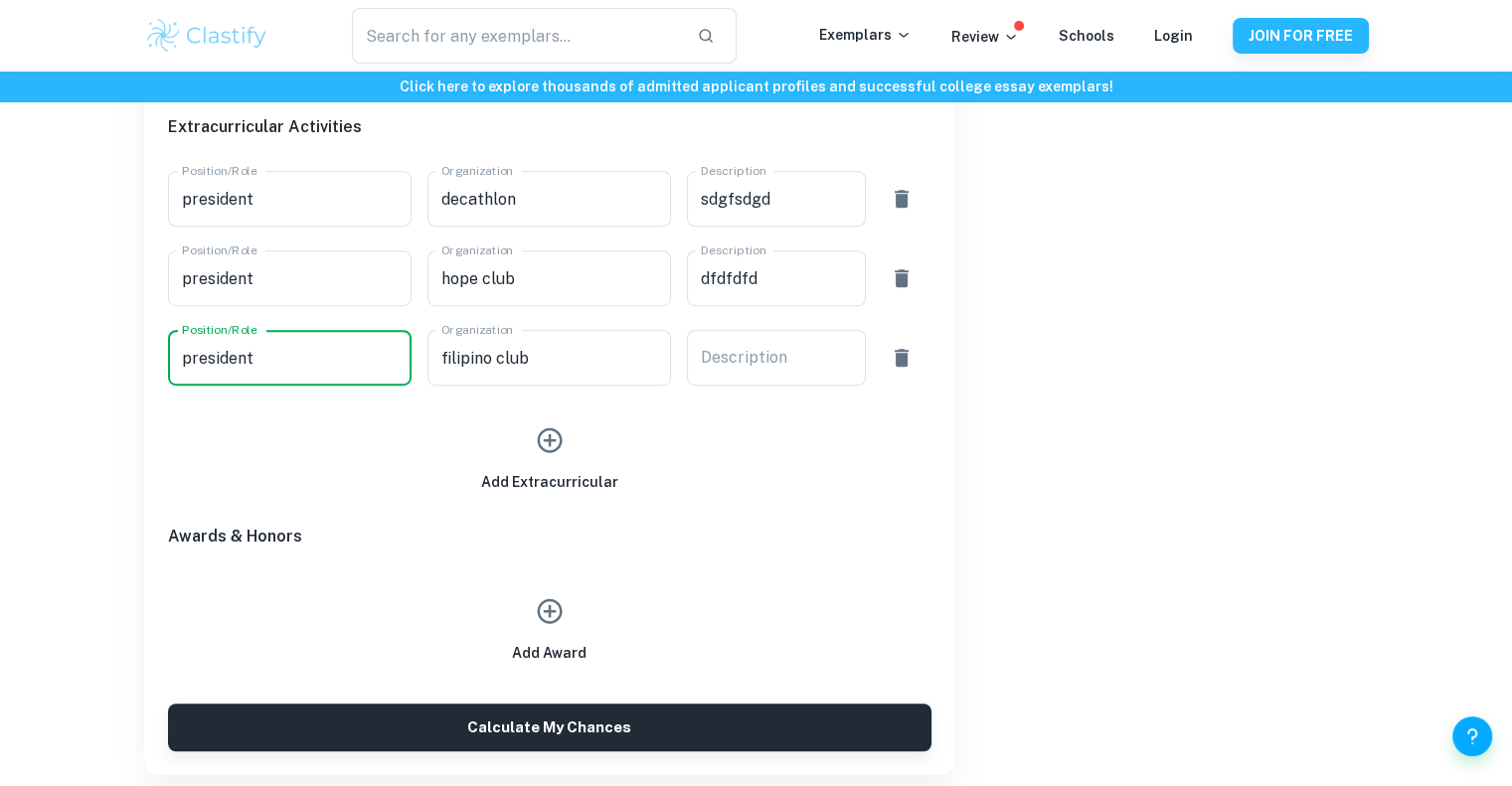 click on "president" at bounding box center [289, 358] 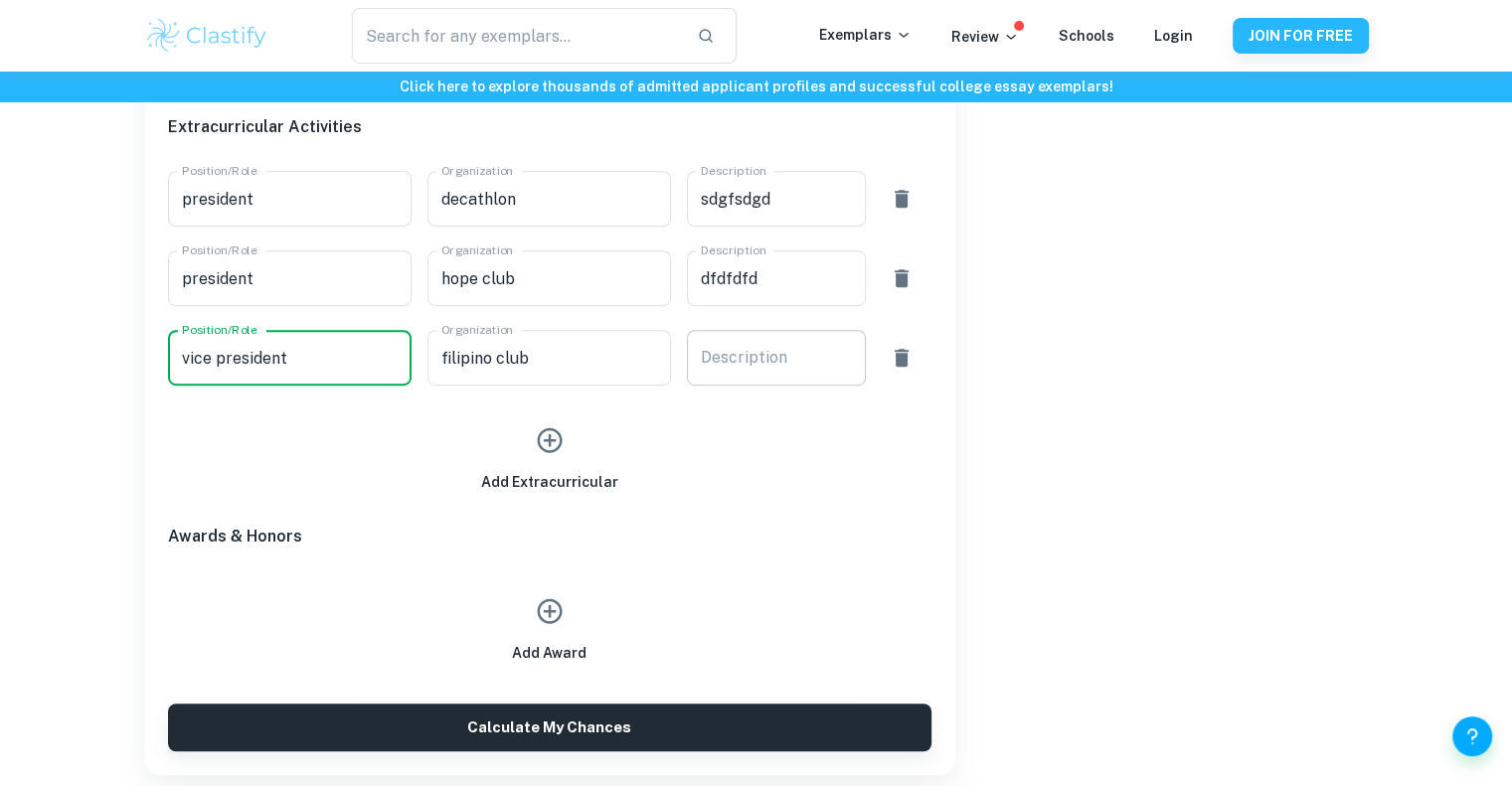 type on "vice president" 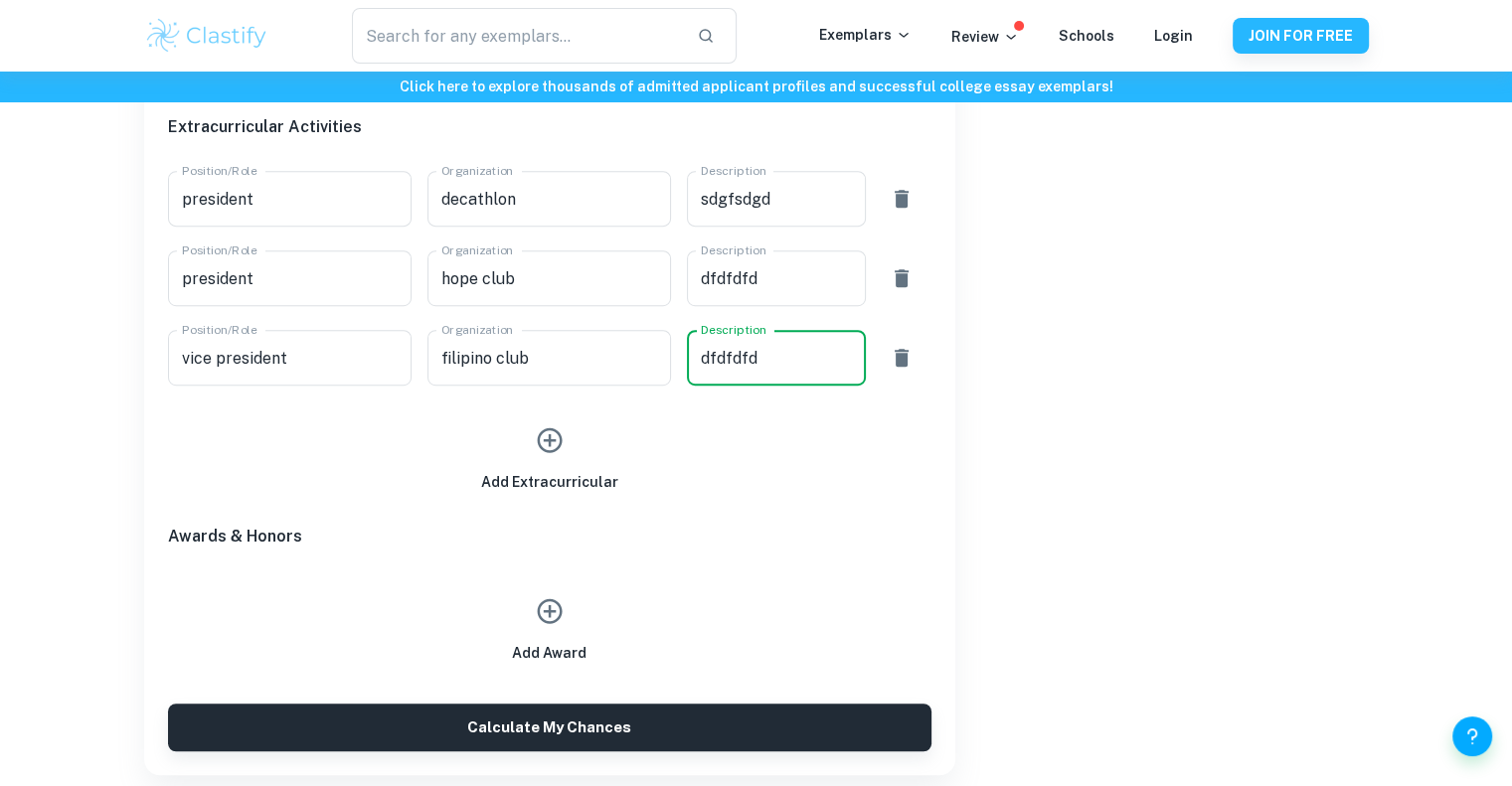 type on "dfdfdfd" 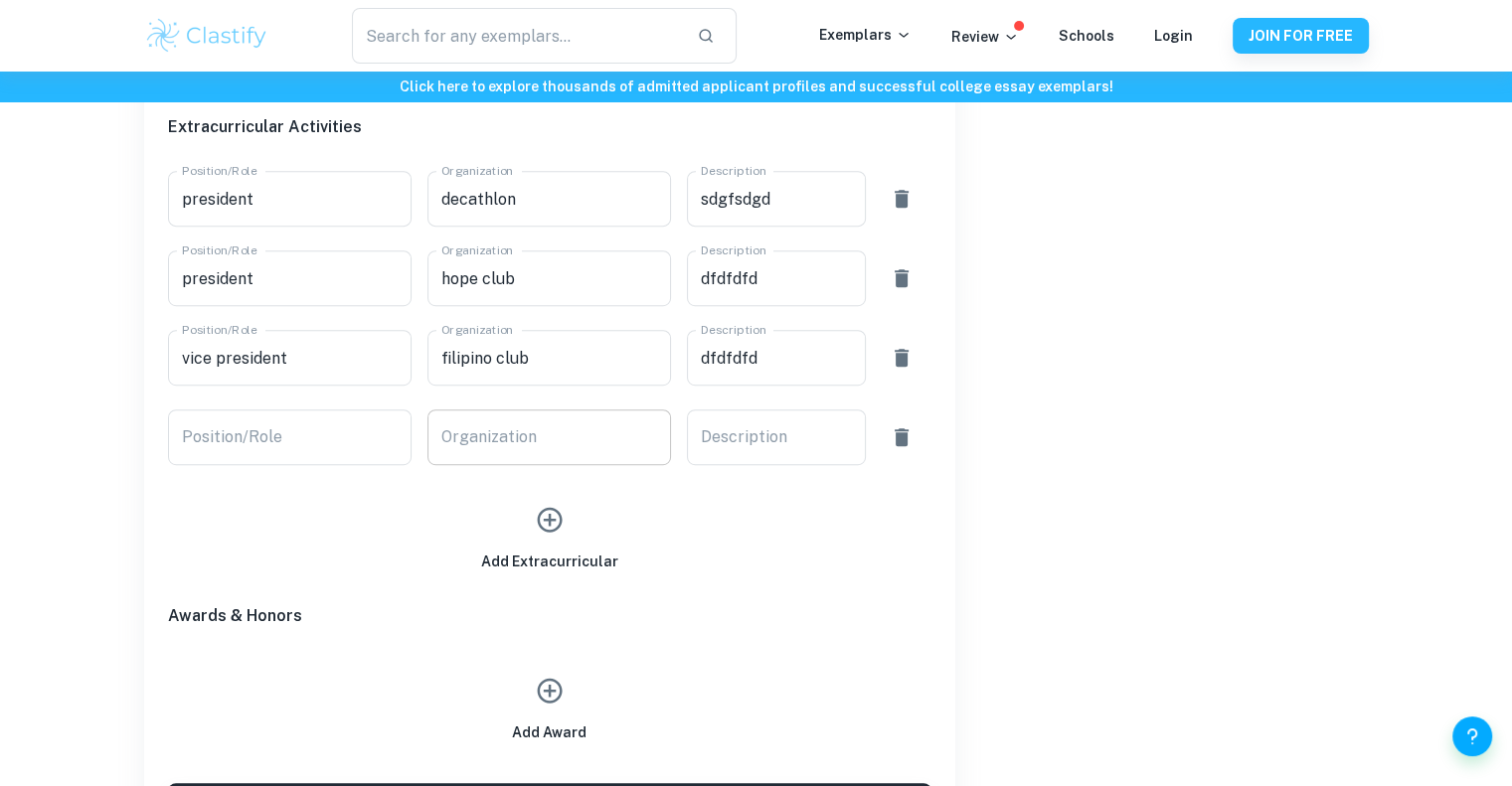 click on "Organization" at bounding box center (549, 437) 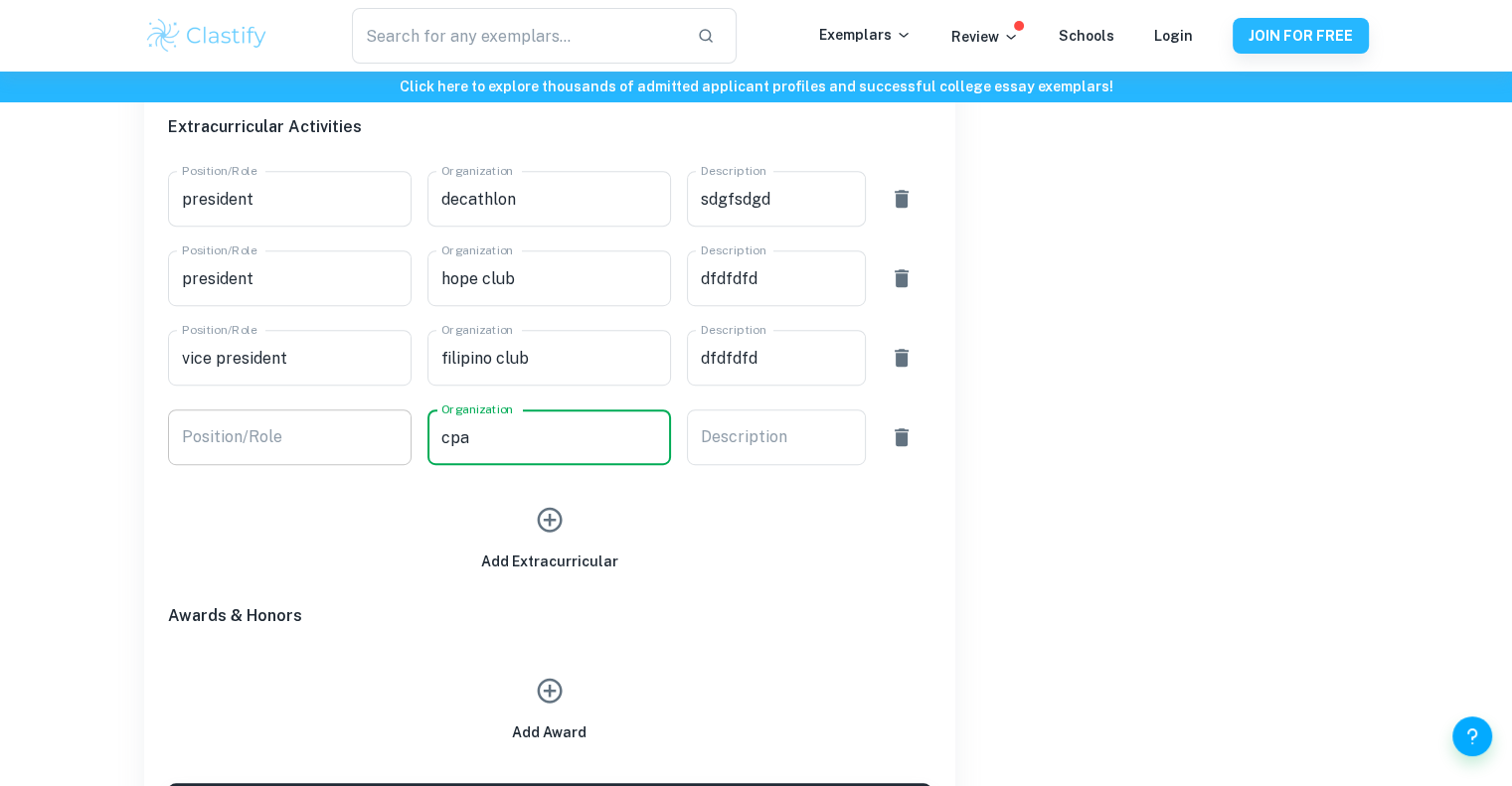 type on "cpa" 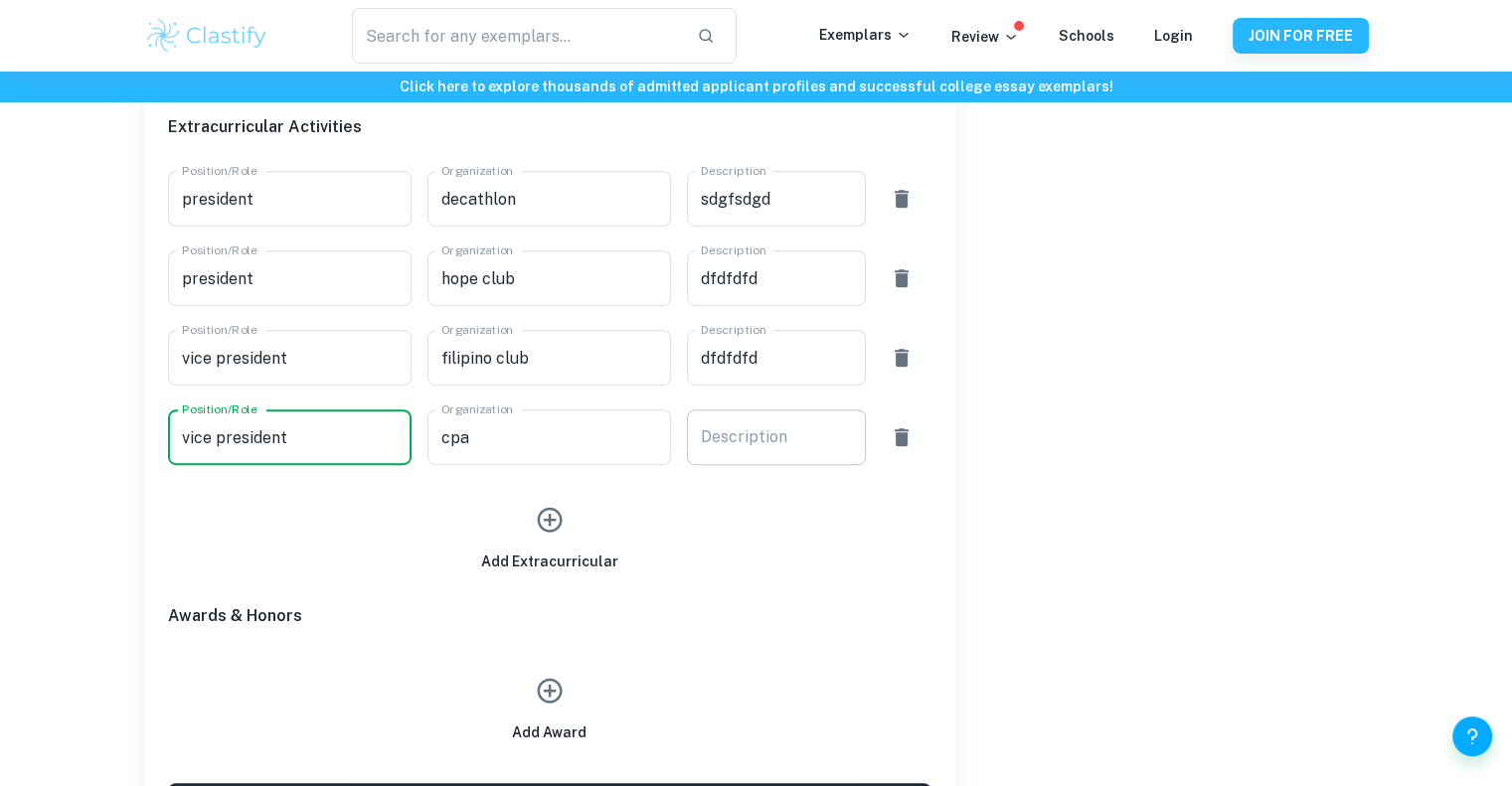 type on "vice president" 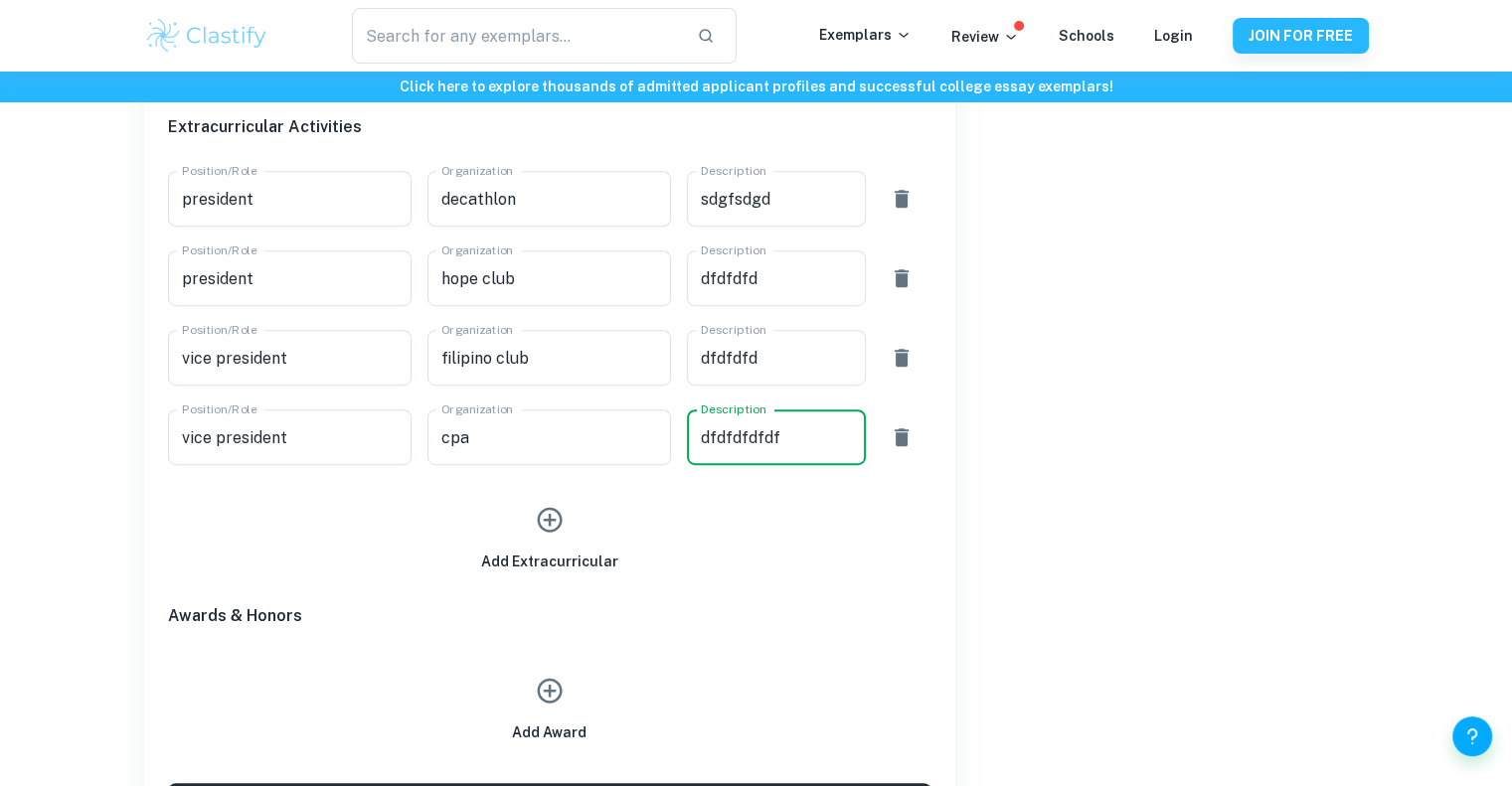 type on "dfdfdfdfdf" 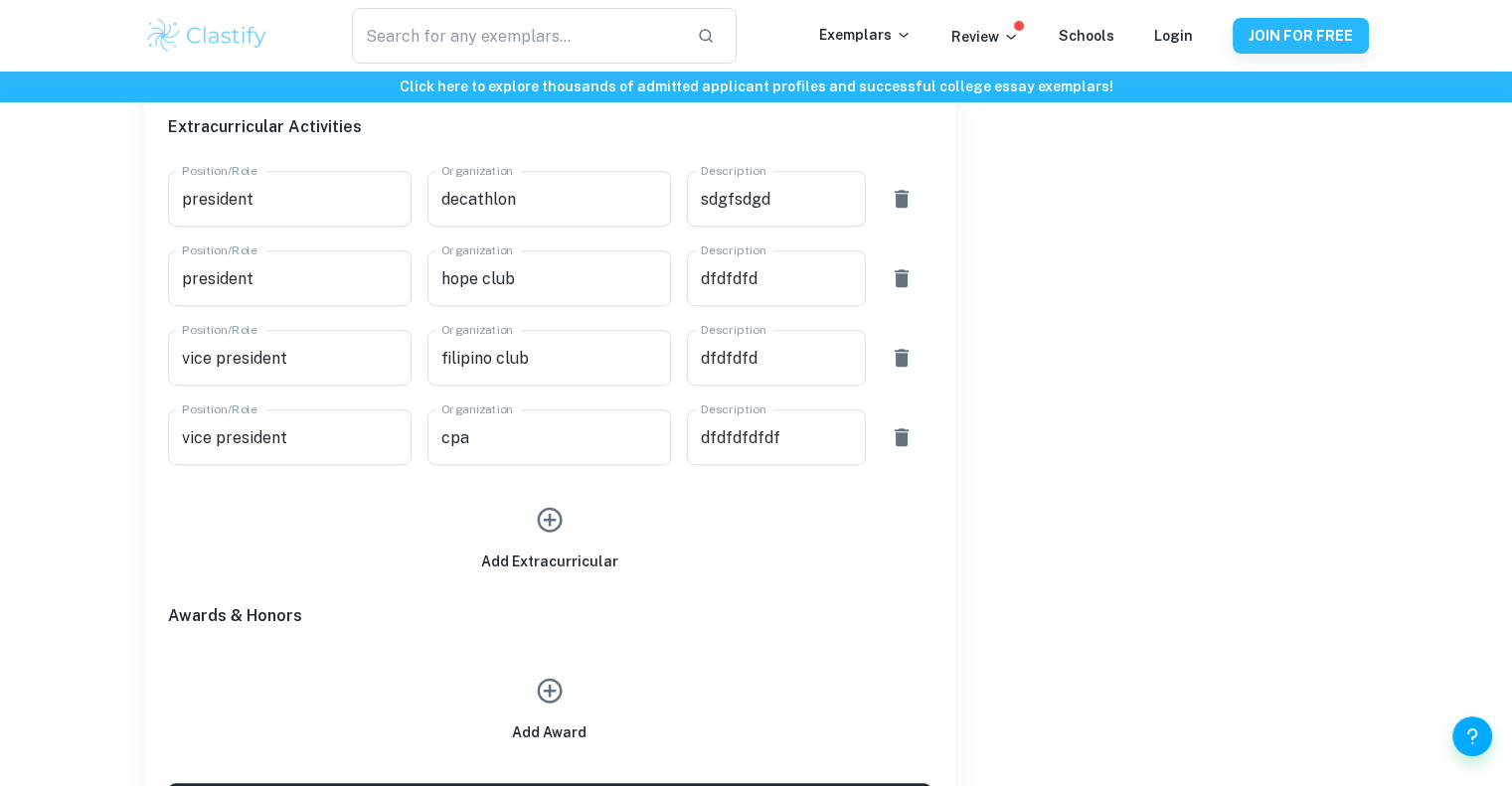 click on "Add Extracurricular" at bounding box center (550, 535) 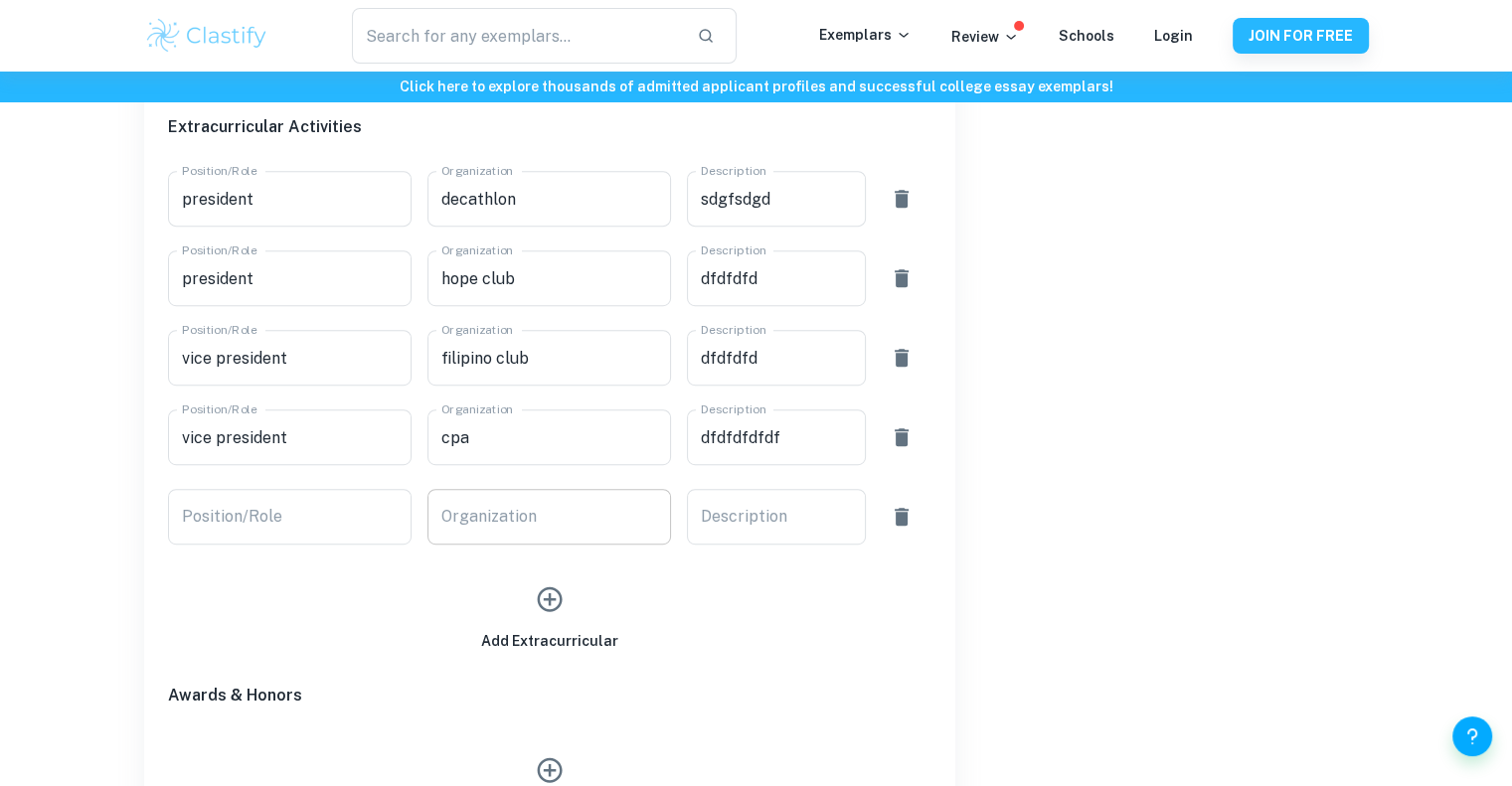 drag, startPoint x: 520, startPoint y: 513, endPoint x: 528, endPoint y: 500, distance: 15.264338 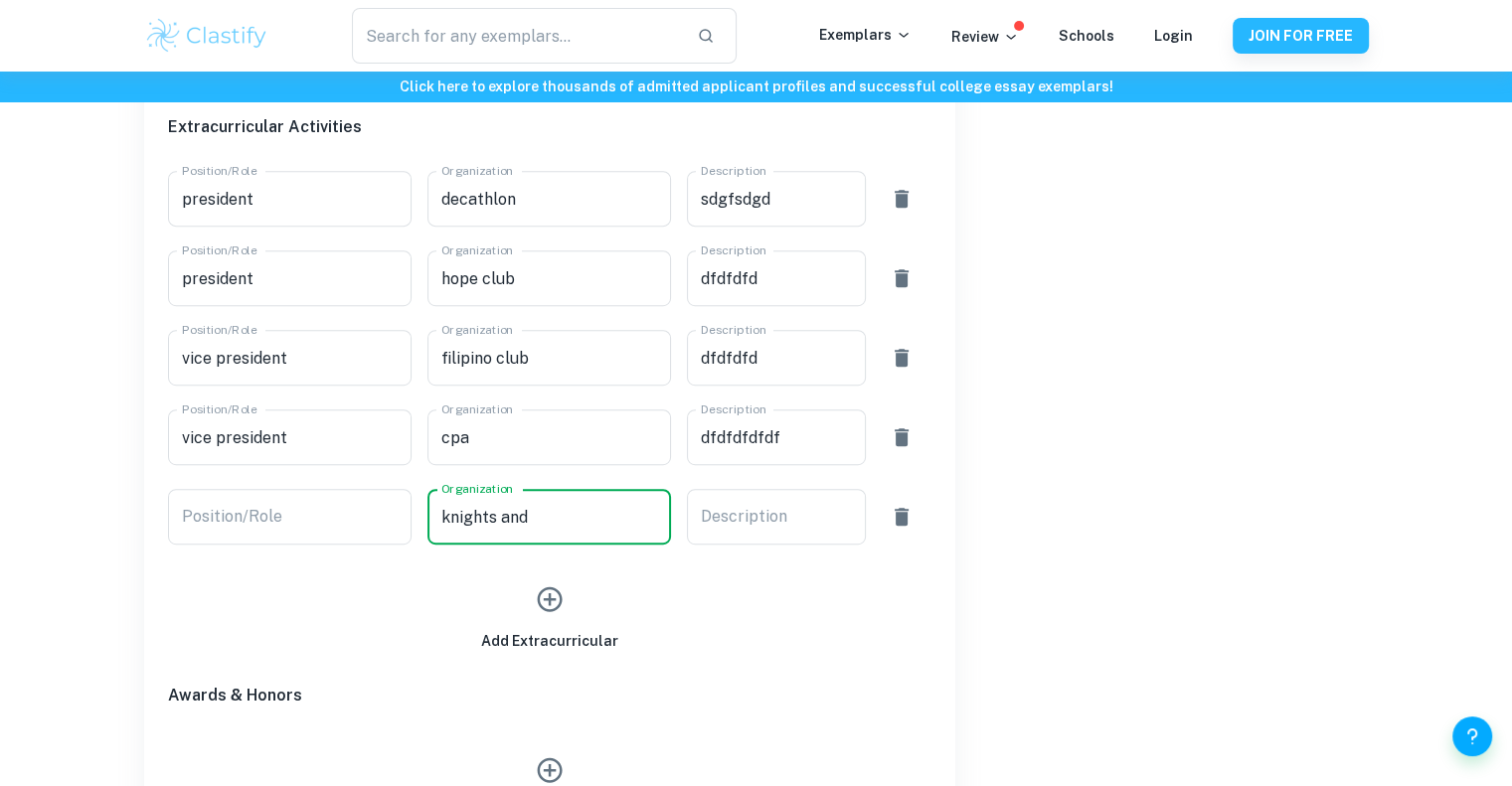 type on "knights" 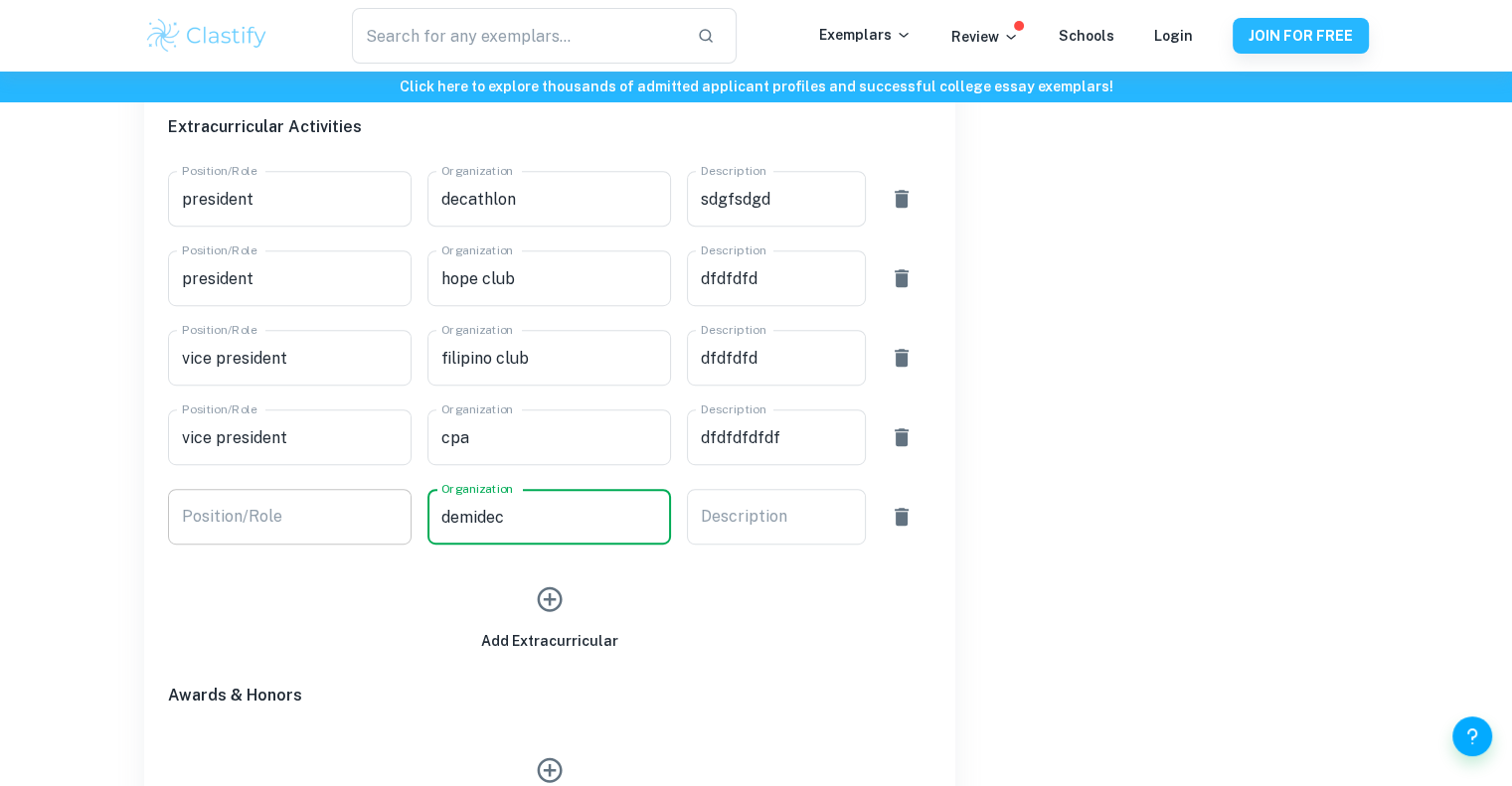 type on "demidec" 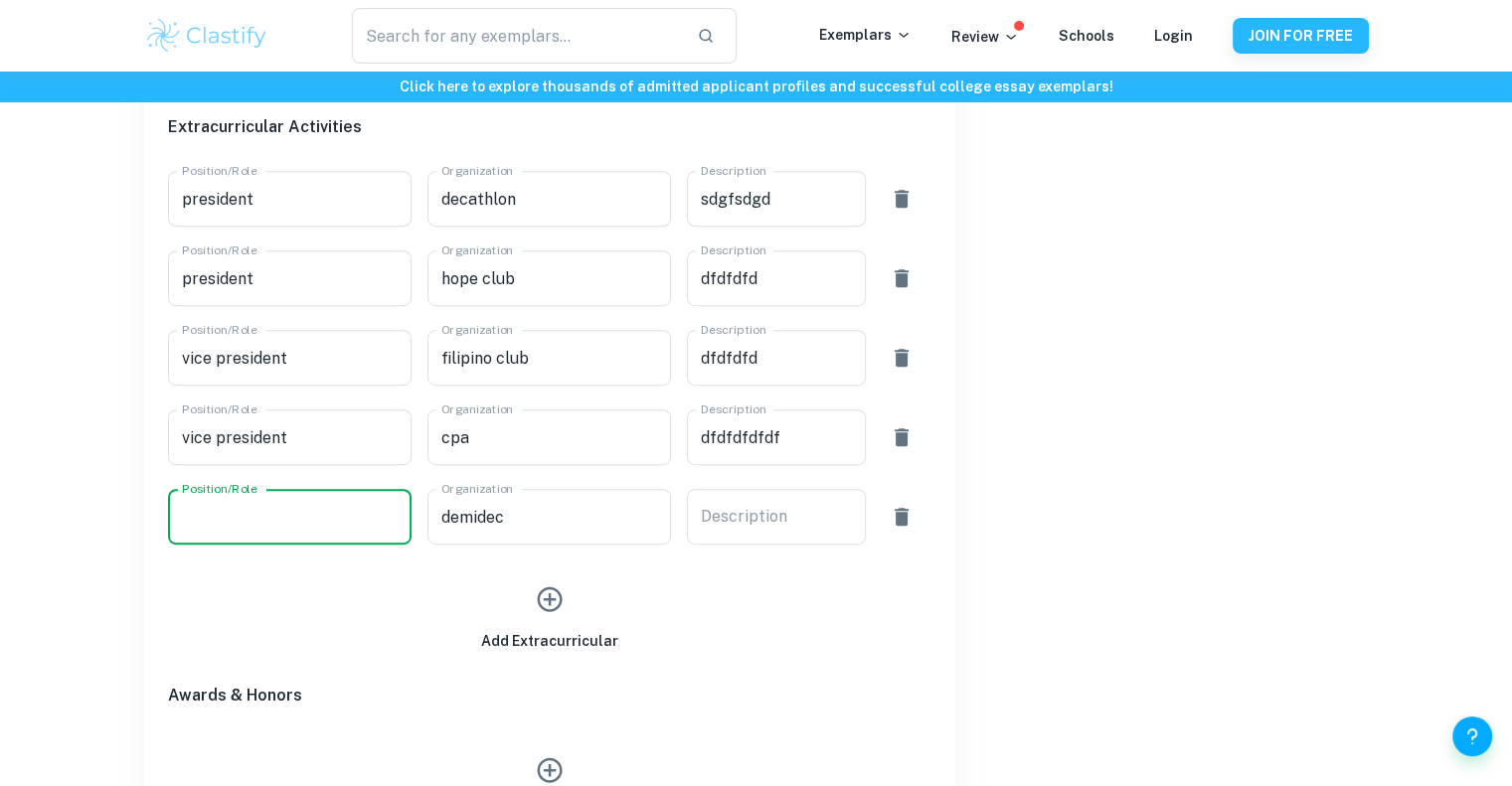 drag, startPoint x: 373, startPoint y: 496, endPoint x: 368, endPoint y: 518, distance: 22.561028 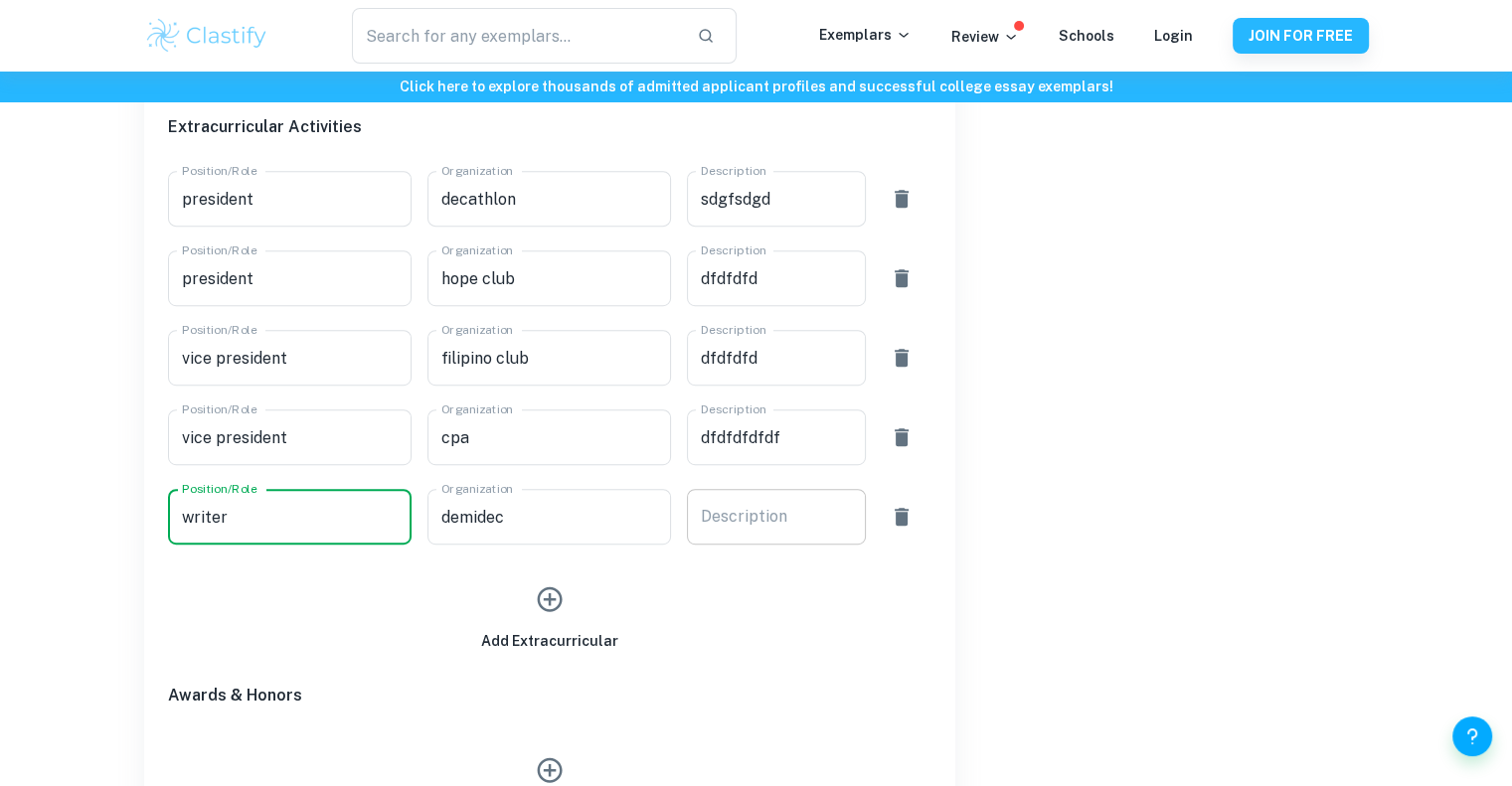 type on "writer" 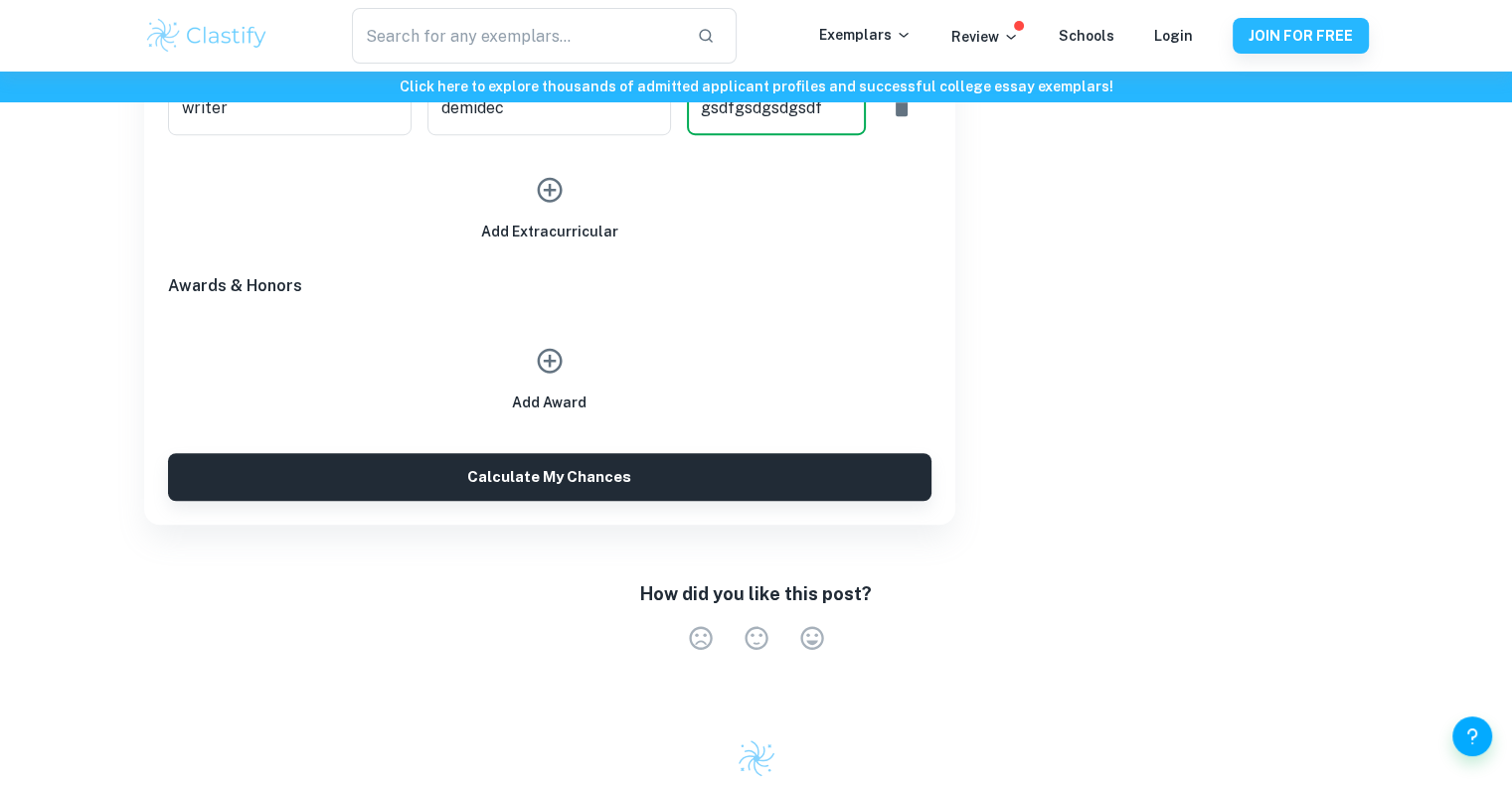 scroll, scrollTop: 1491, scrollLeft: 0, axis: vertical 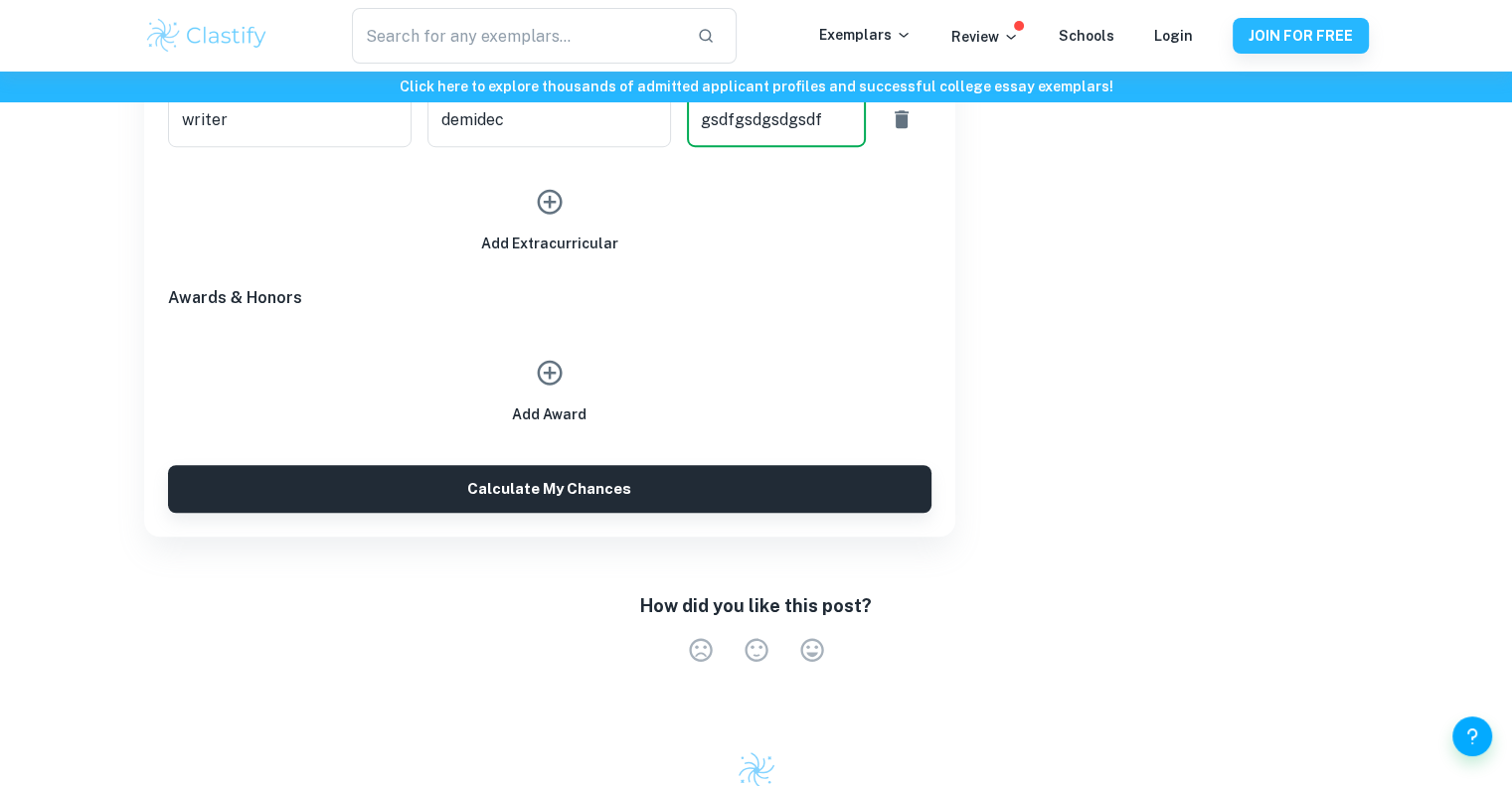 type on "gsdfgsdgsdgsdf" 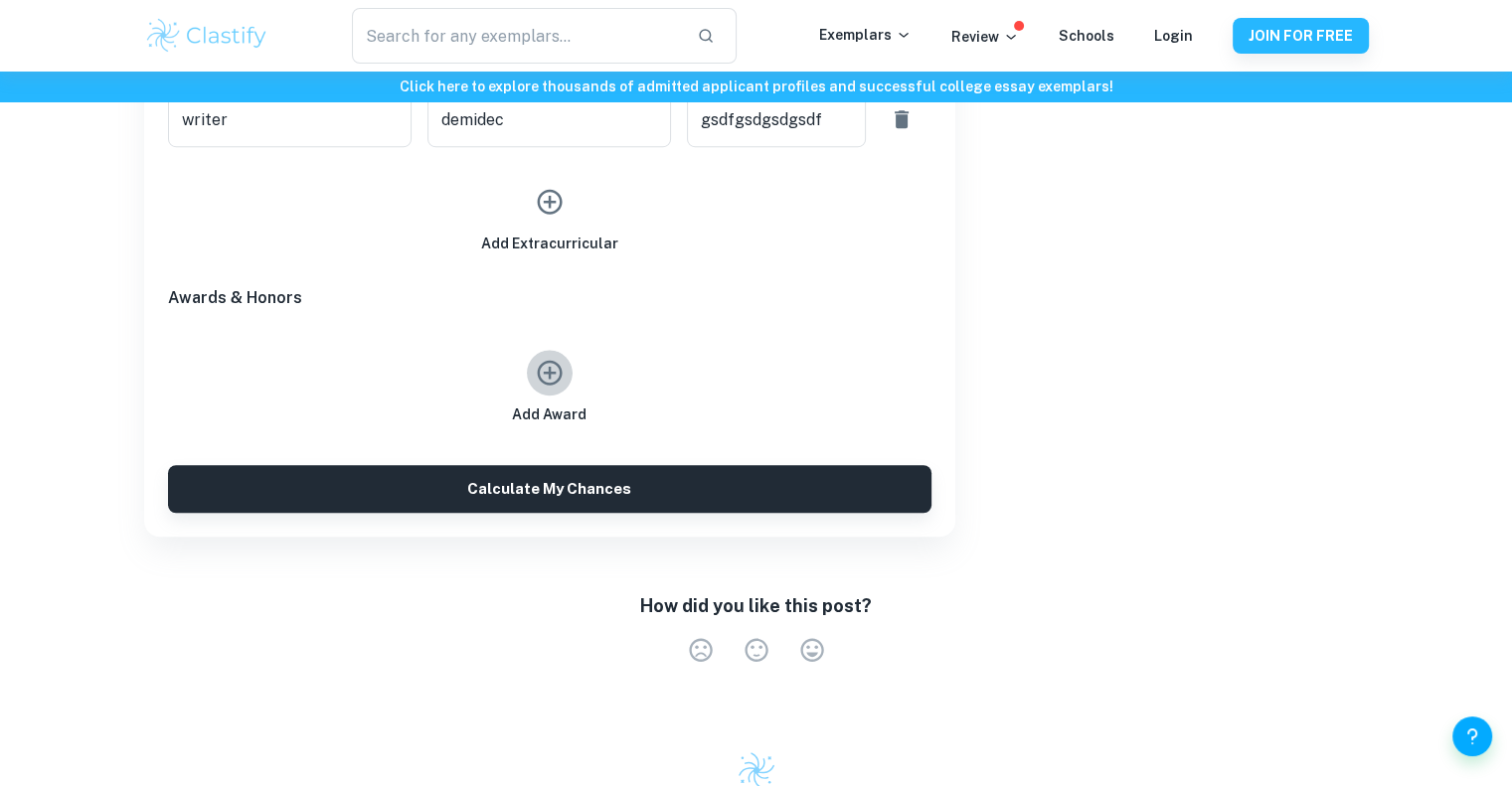 click 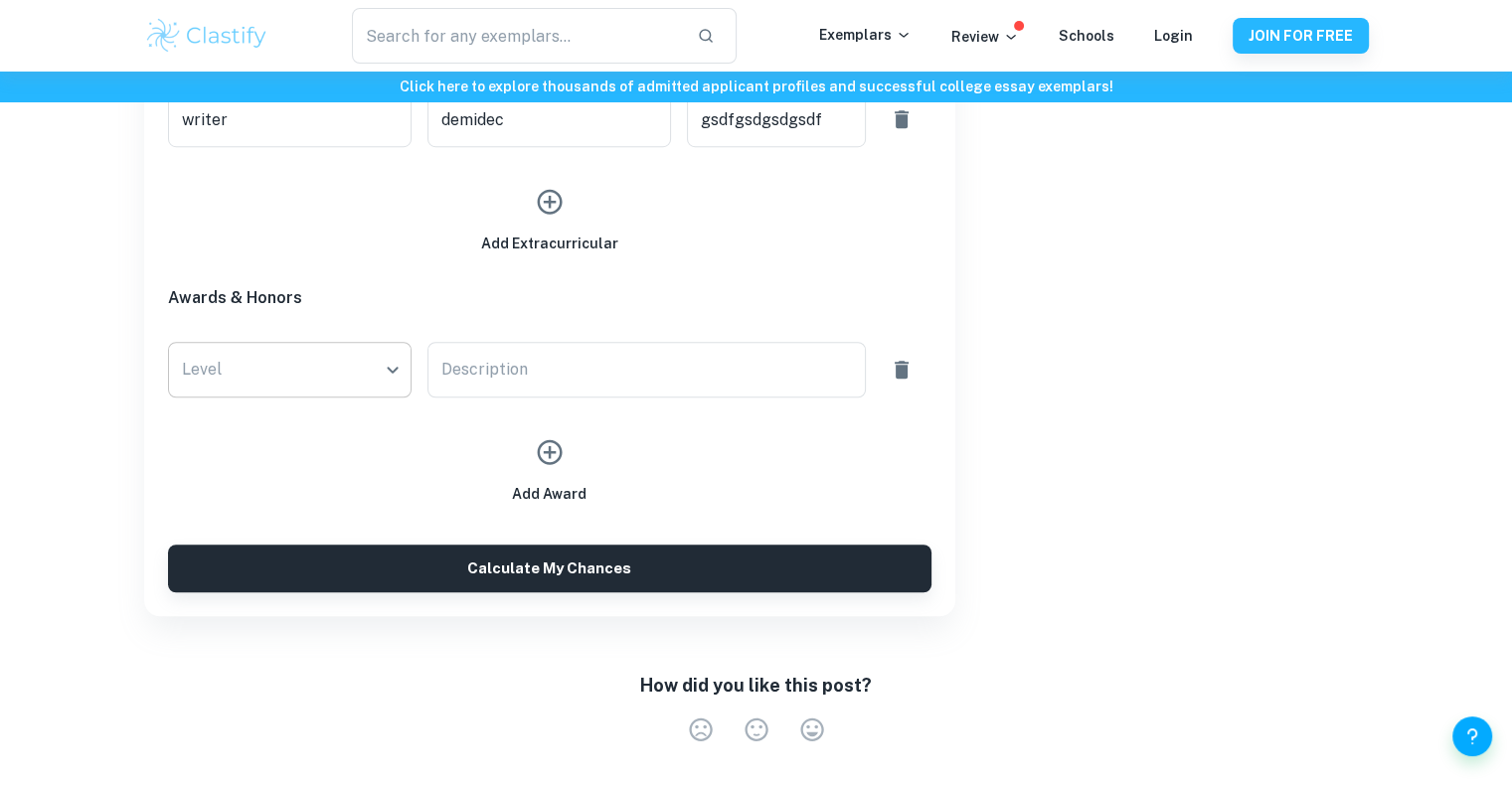 click on "We value your privacy We use cookies to enhance your browsing experience, serve personalised ads or content, and analyse our traffic. By clicking "Accept All", you consent to our use of cookies.   Cookie Policy Customise   Reject All   Accept All   Customise Consent Preferences   We use cookies to help you navigate efficiently and perform certain functions. You will find detailed information about all cookies under each consent category below. The cookies that are categorised as "Necessary" are stored on your browser as they are essential for enabling the basic functionalities of the site. ...  Show more For more information on how Google's third-party cookies operate and handle your data, see:   Google Privacy Policy Necessary Always Active Necessary cookies are required to enable the basic features of this site, such as providing secure log-in or adjusting your consent preferences. These cookies do not store any personally identifiable data. Functional Analytics Performance Advertisement Uncategorised" at bounding box center (756, -1026) 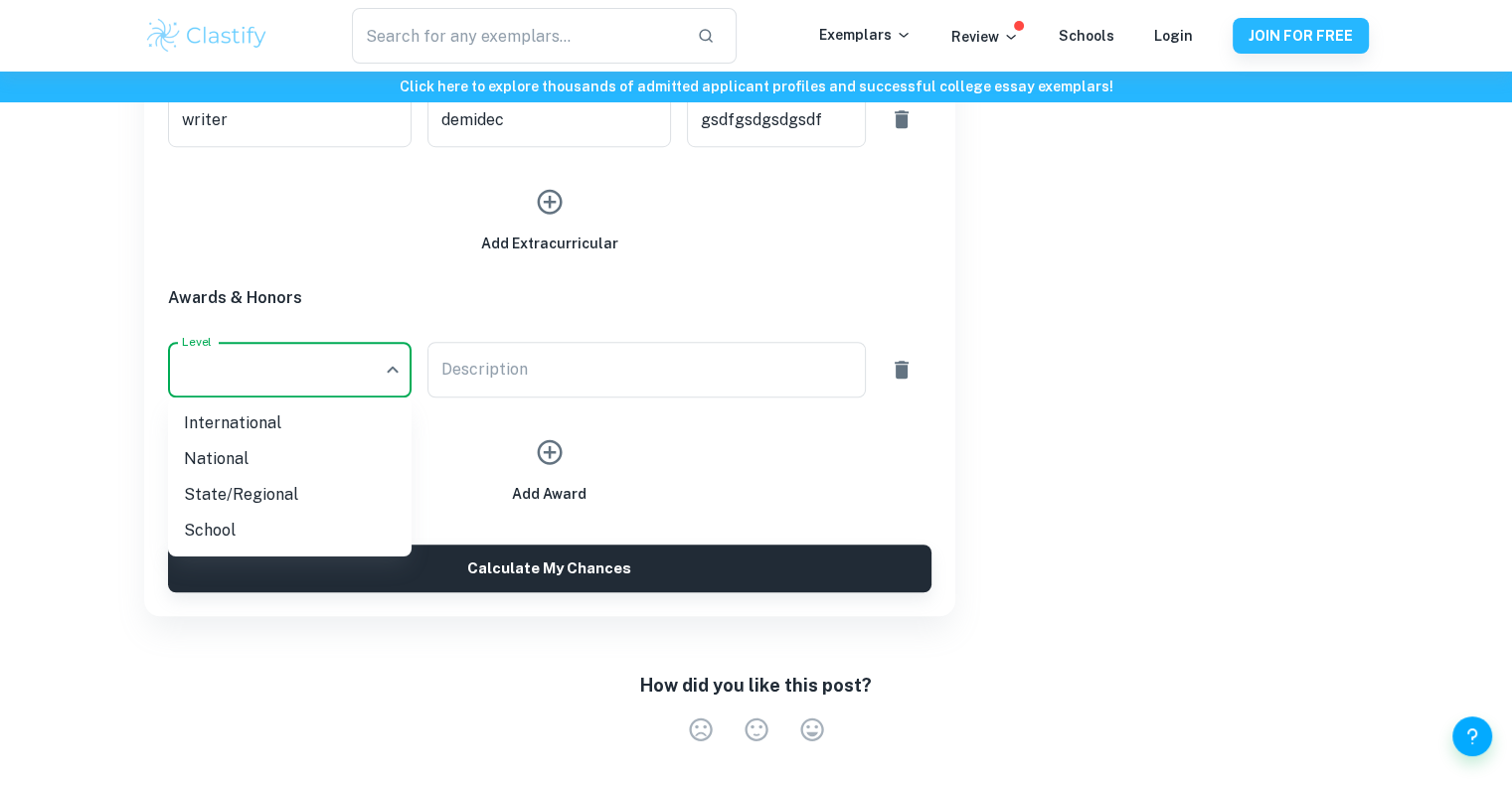 drag, startPoint x: 231, startPoint y: 495, endPoint x: 469, endPoint y: 393, distance: 258.93629 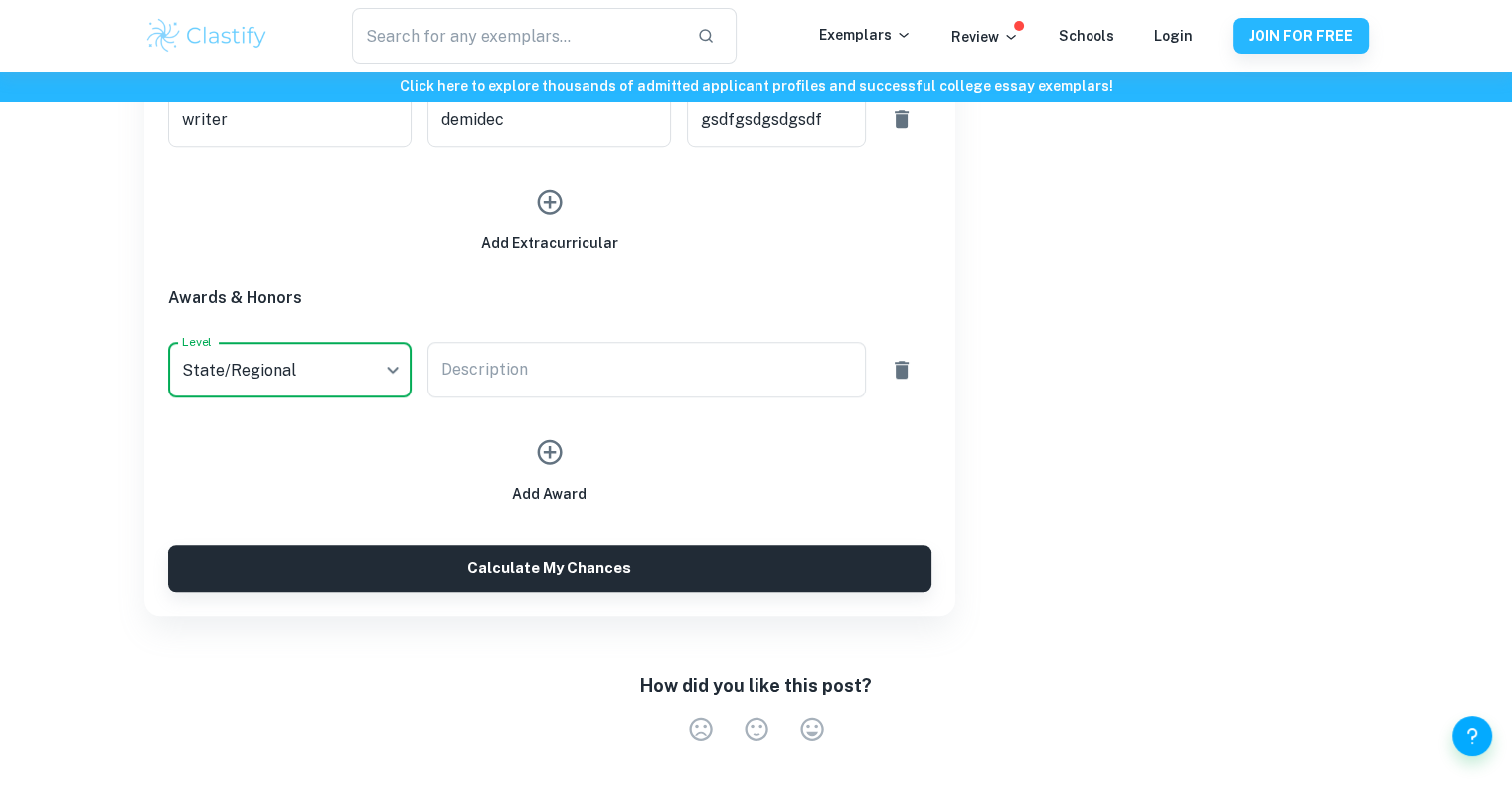 click on "Description" at bounding box center [646, 370] 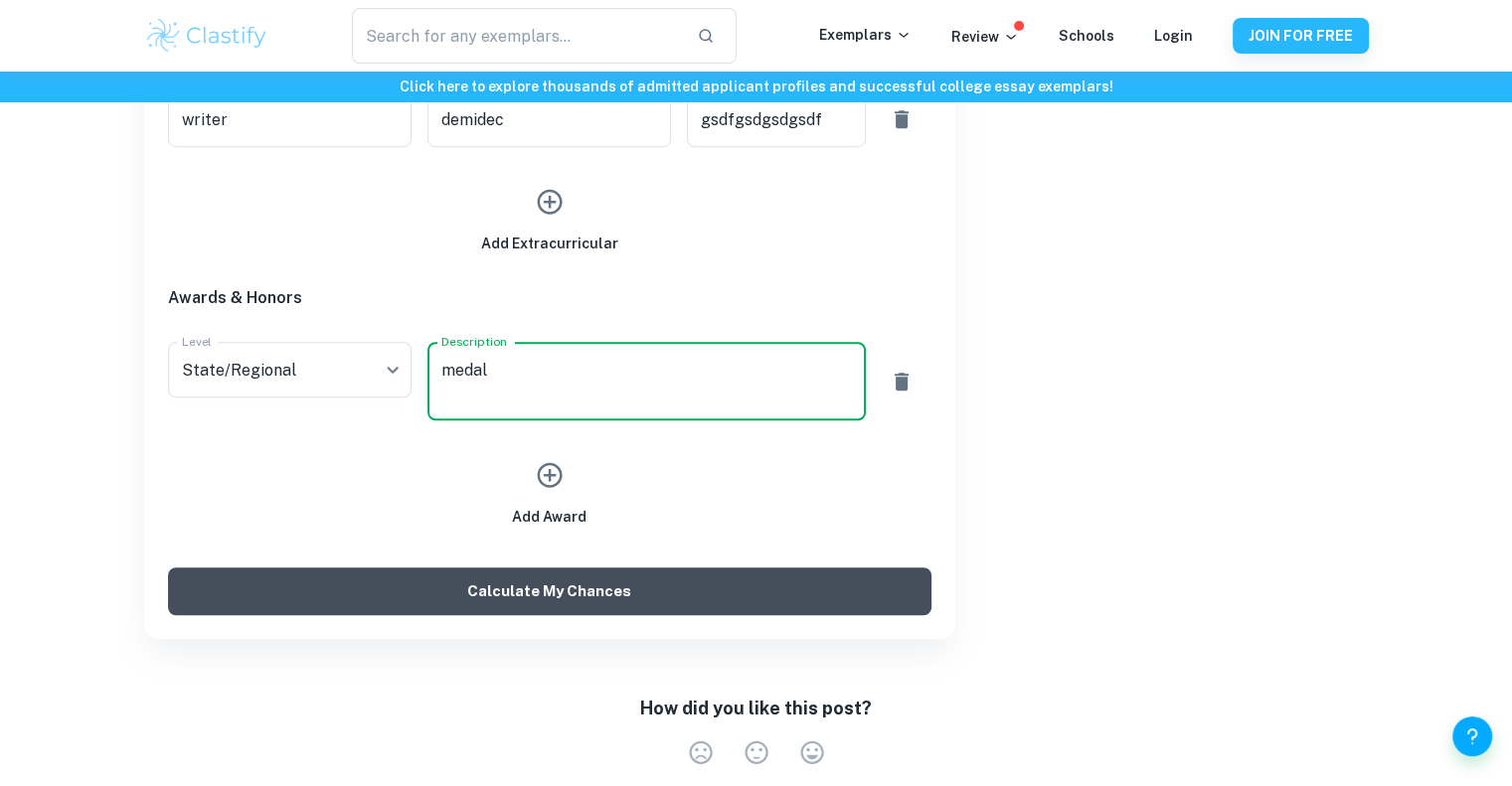 type on "medal" 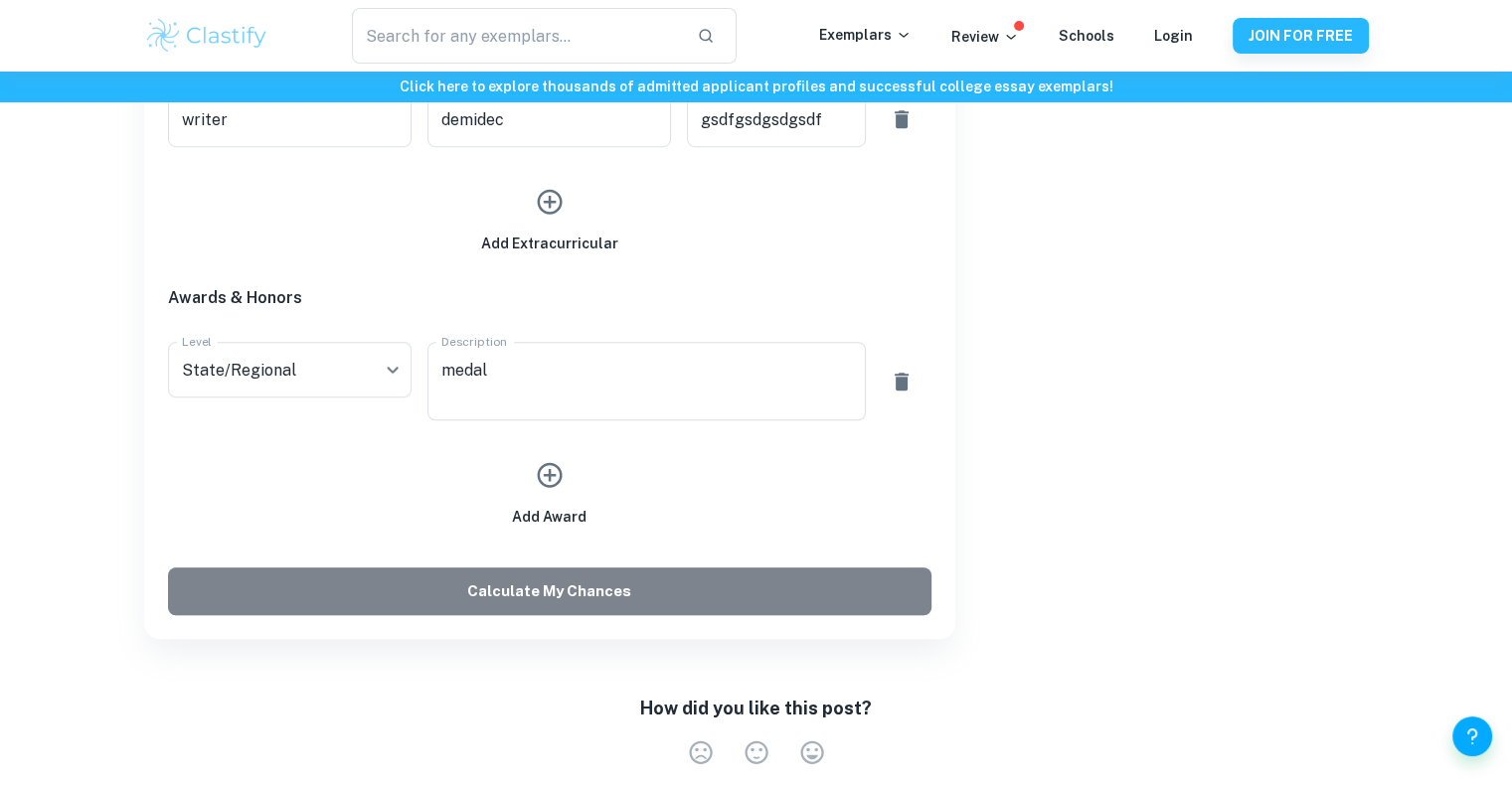 click on "Calculate My Chances" at bounding box center [550, 591] 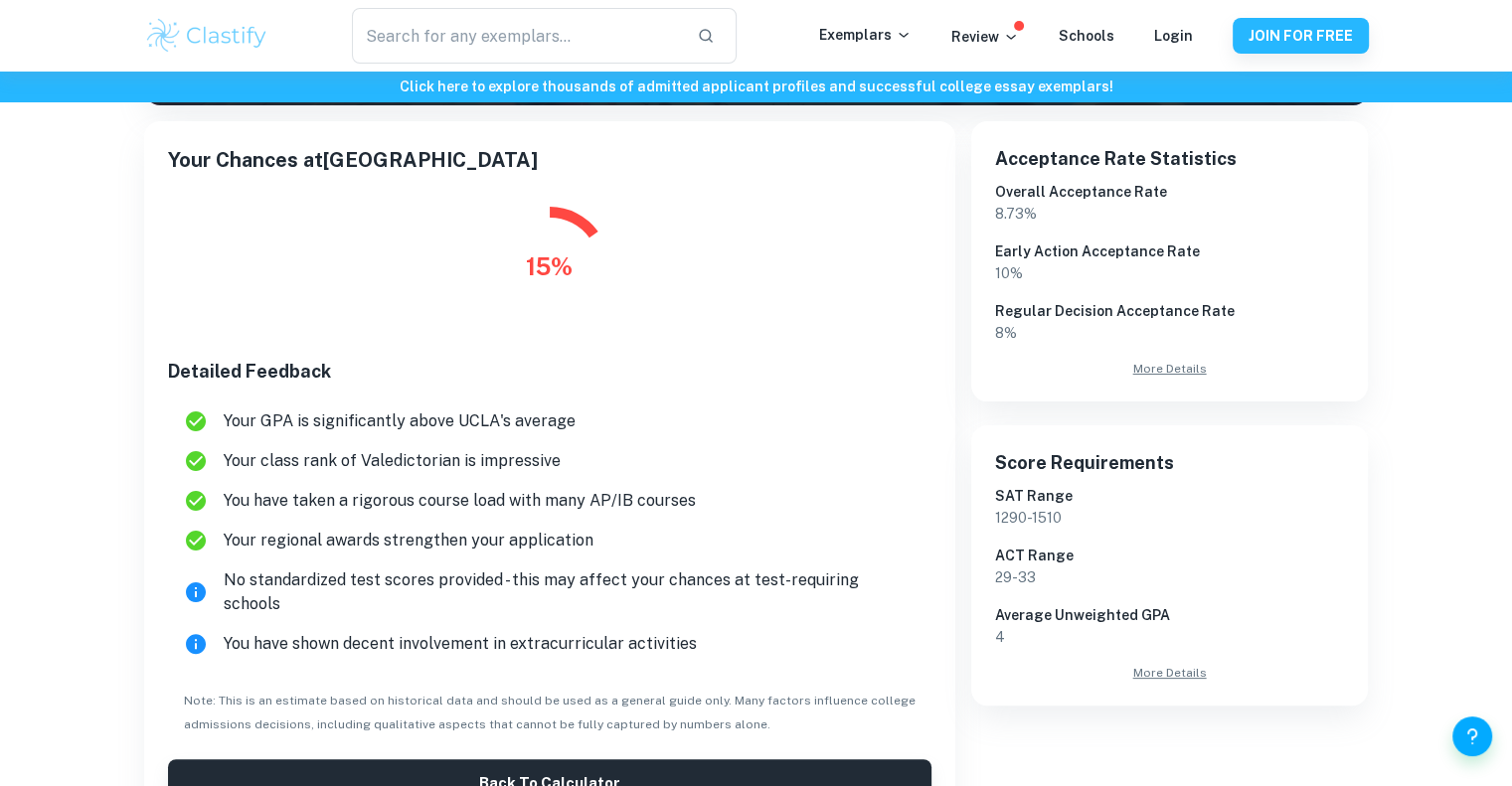scroll, scrollTop: 459, scrollLeft: 0, axis: vertical 